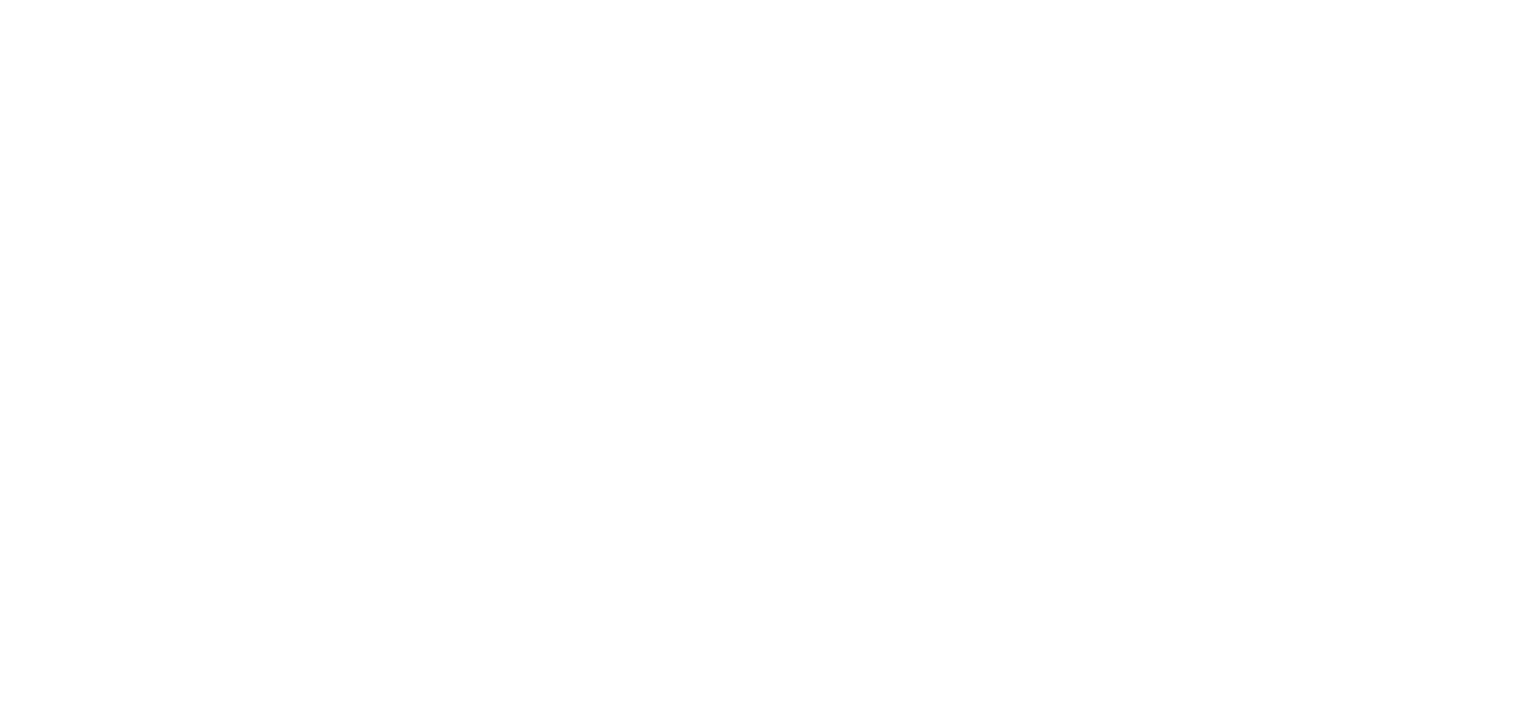 scroll, scrollTop: 0, scrollLeft: 0, axis: both 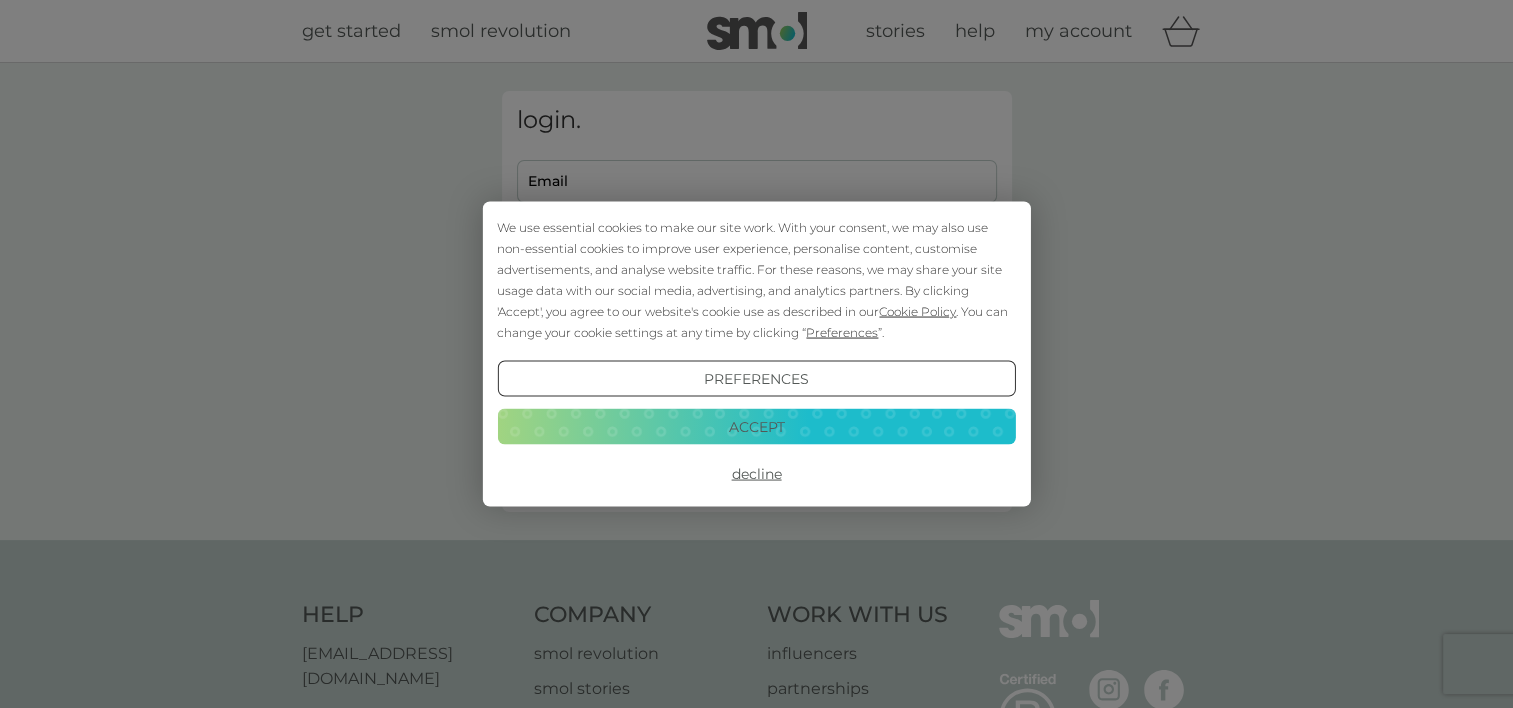 click on "Decline" at bounding box center [756, 474] 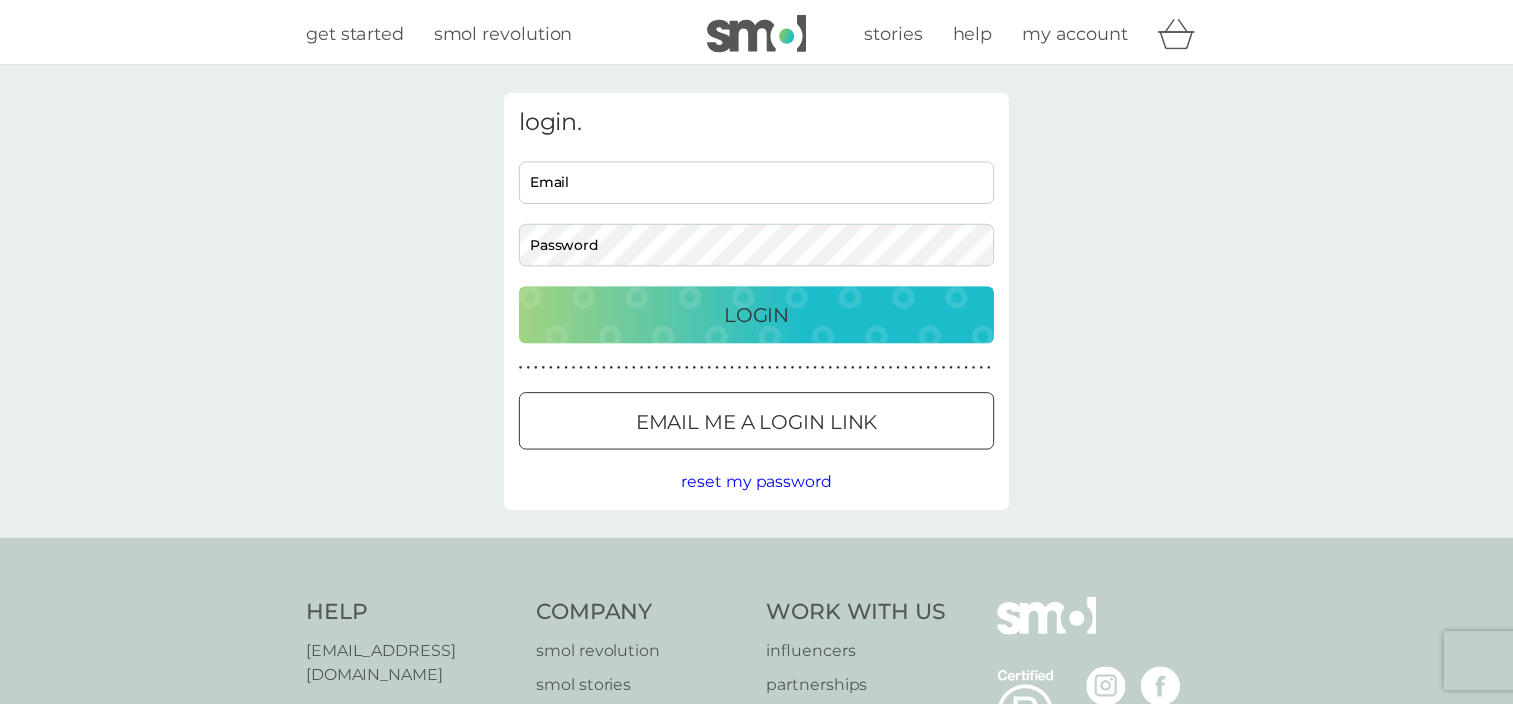 scroll, scrollTop: 0, scrollLeft: 0, axis: both 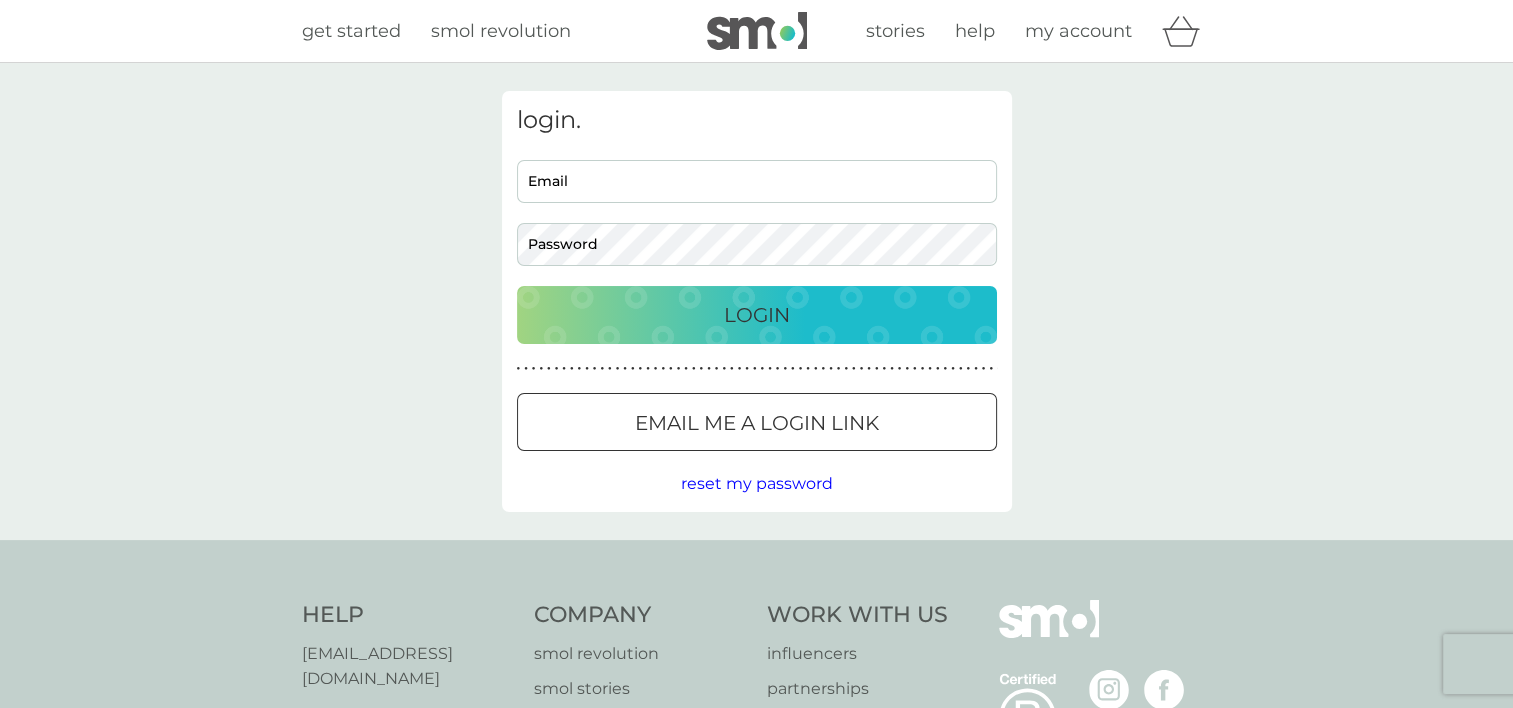 click on "Email" at bounding box center (757, 181) 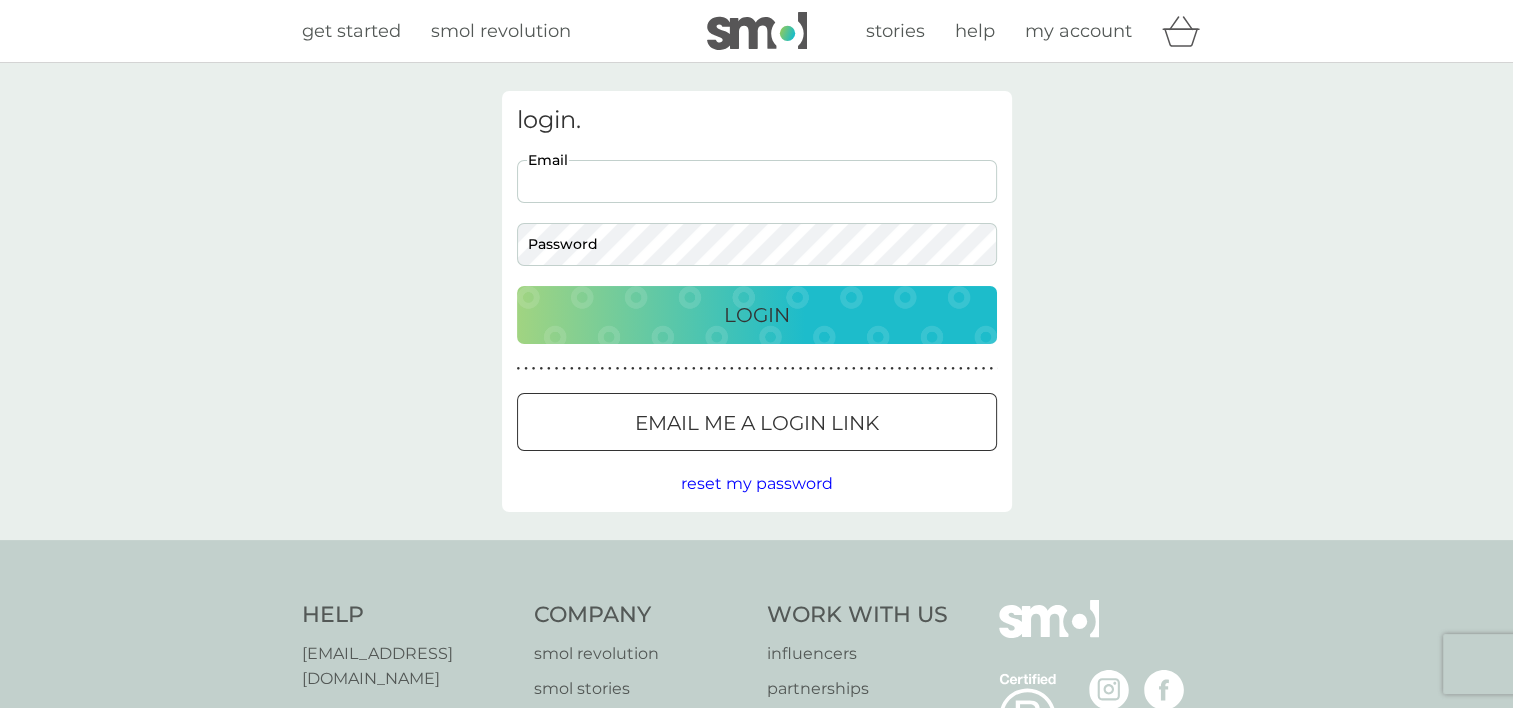 type on "exa_pec@yahoo.com" 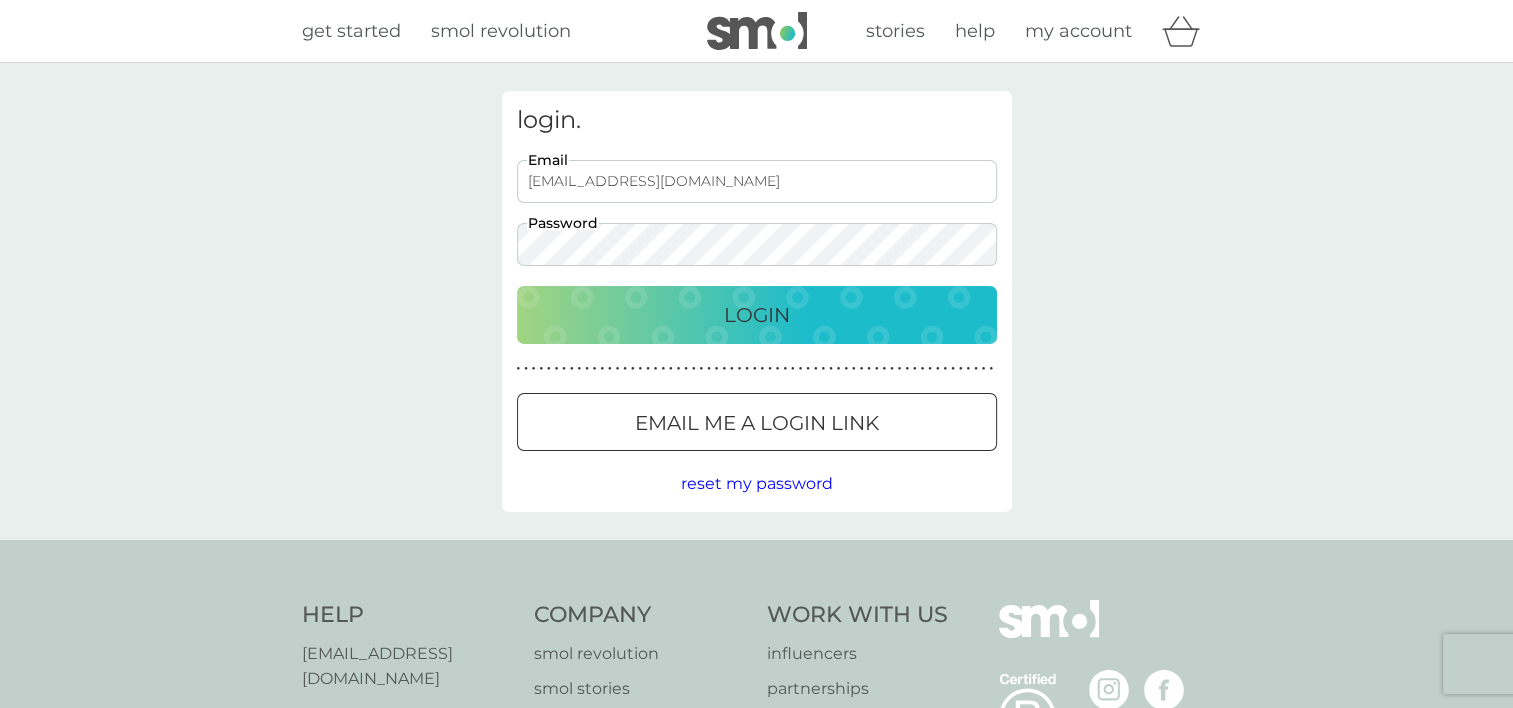 click on "Login" at bounding box center [757, 315] 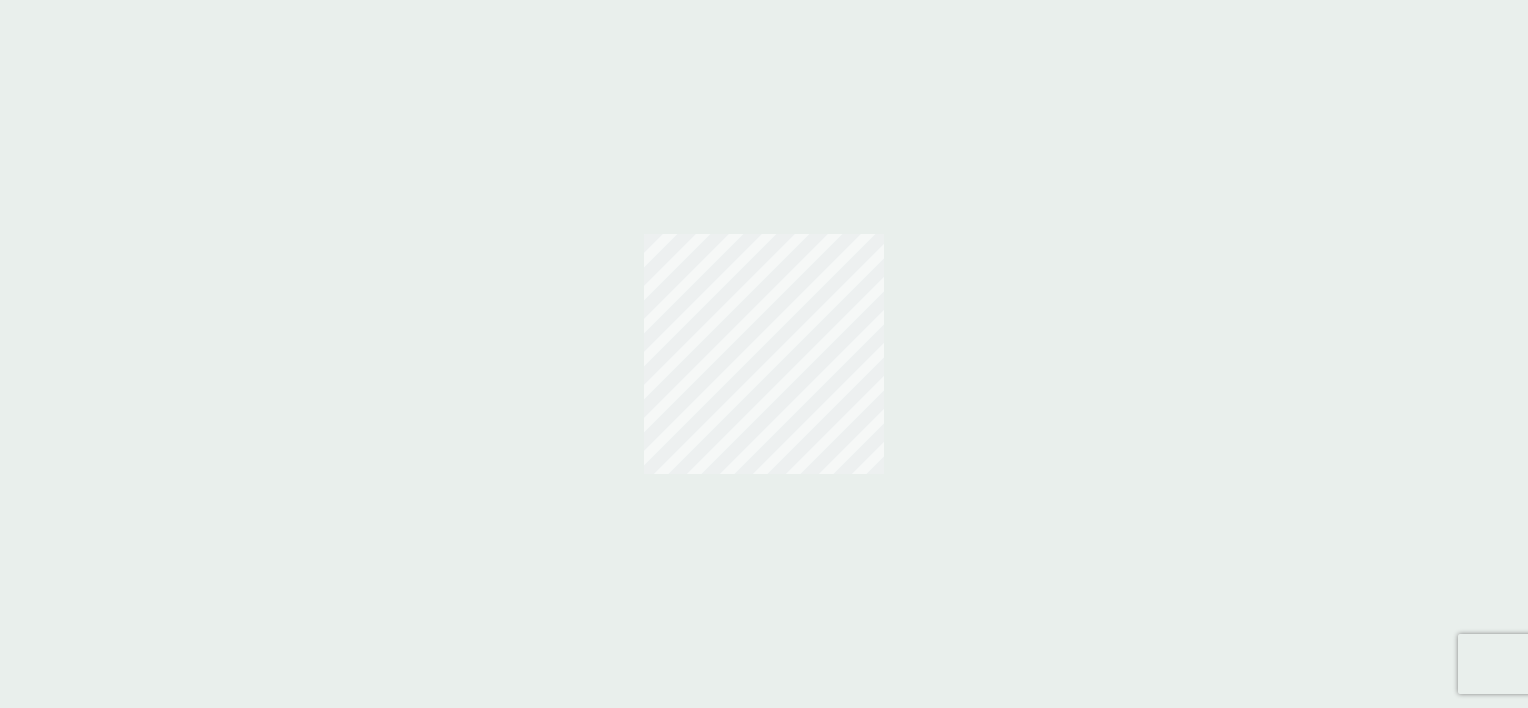 scroll, scrollTop: 0, scrollLeft: 0, axis: both 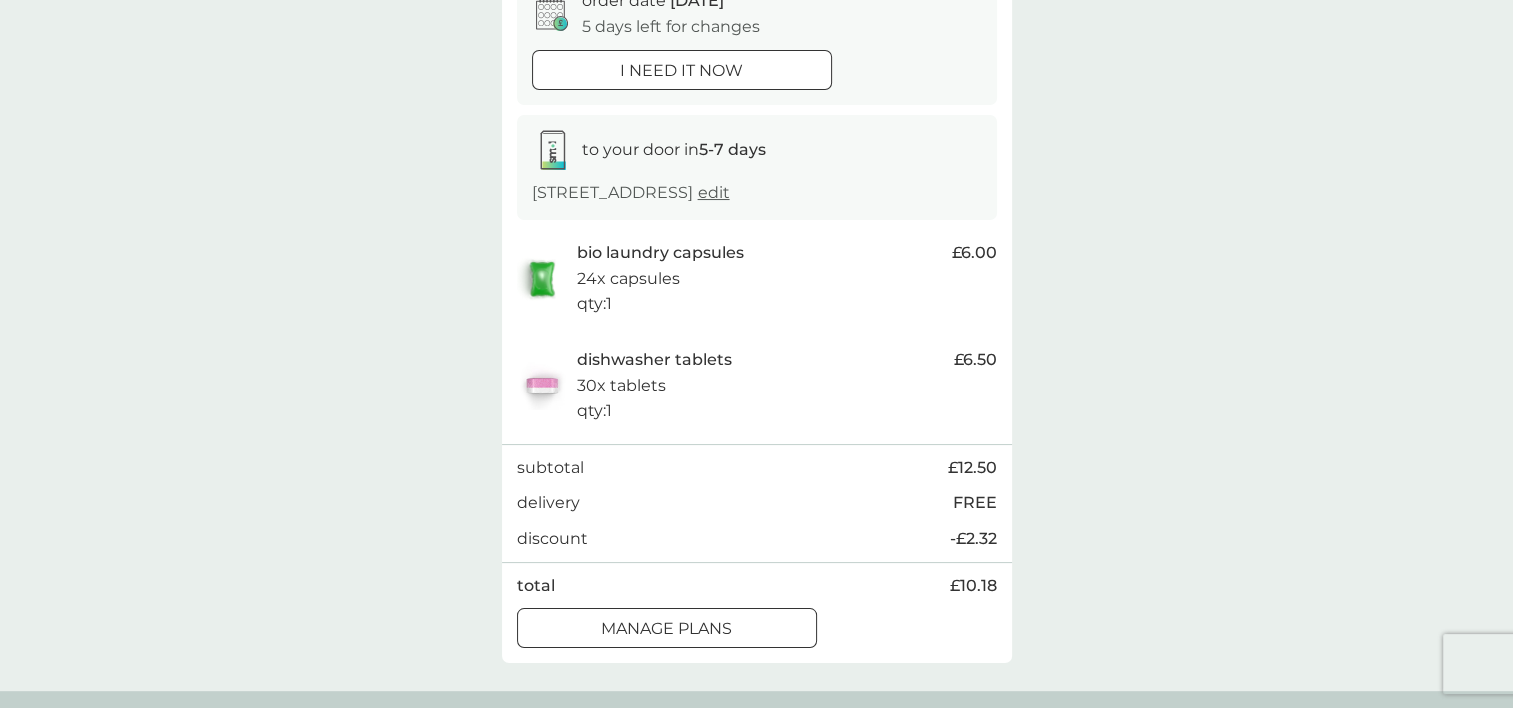 click on "manage plans" at bounding box center [666, 629] 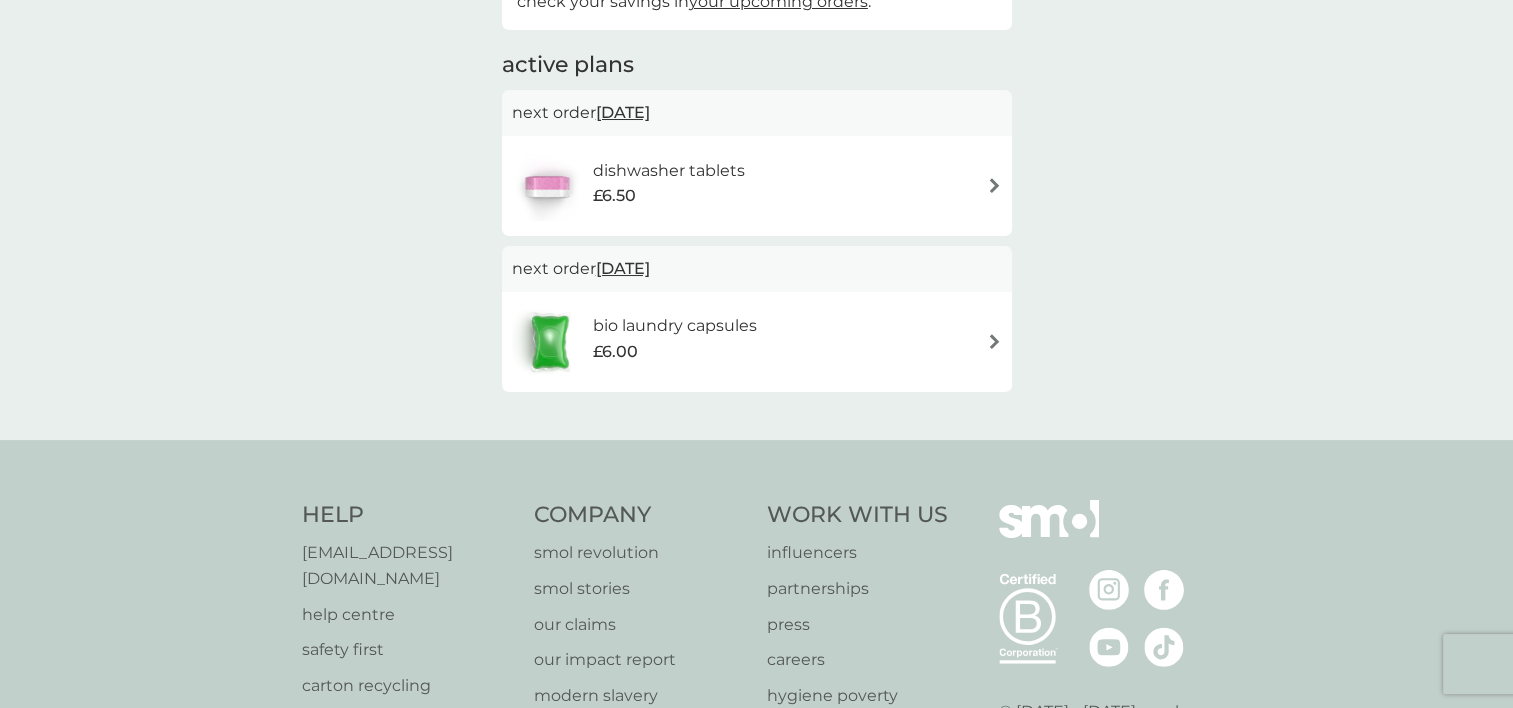 scroll, scrollTop: 0, scrollLeft: 0, axis: both 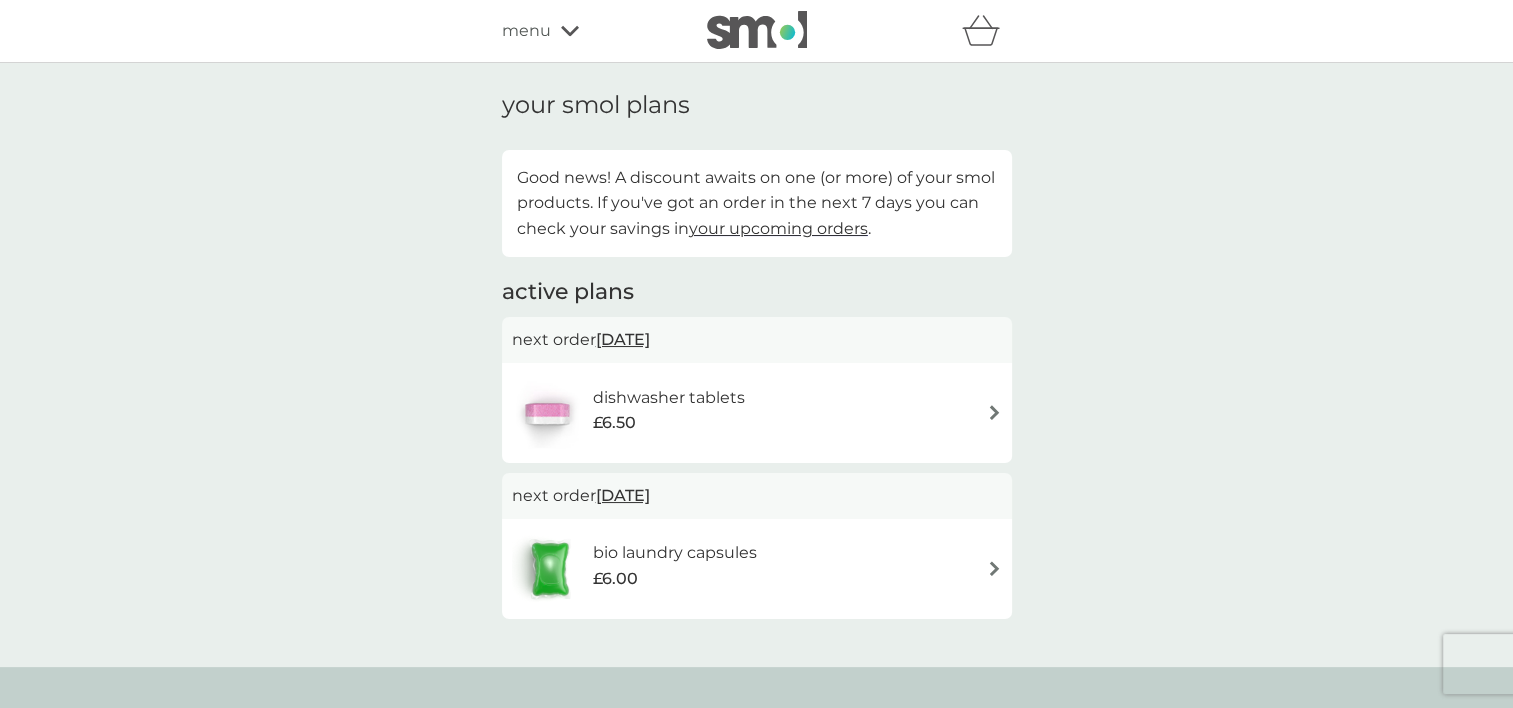 click on "dishwasher tablets" at bounding box center (669, 398) 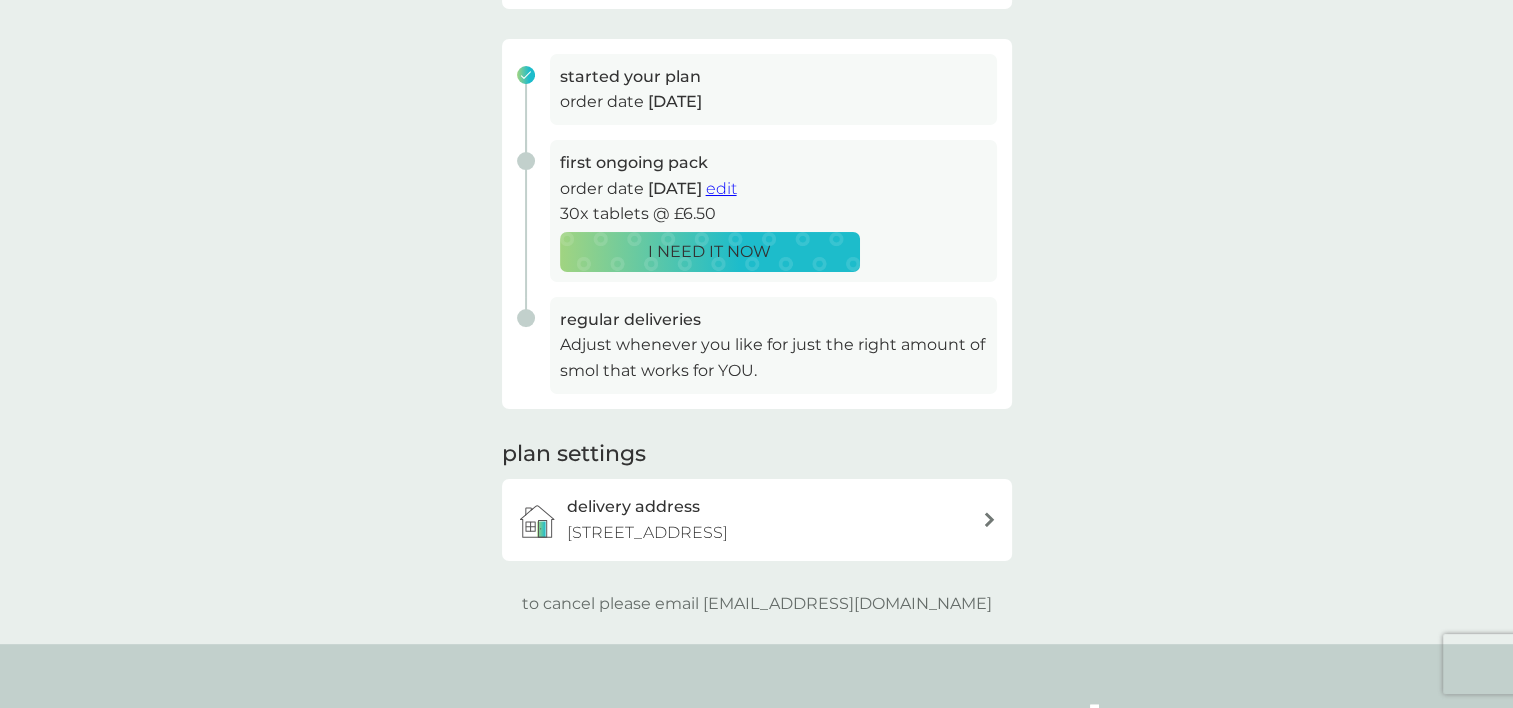 scroll, scrollTop: 280, scrollLeft: 0, axis: vertical 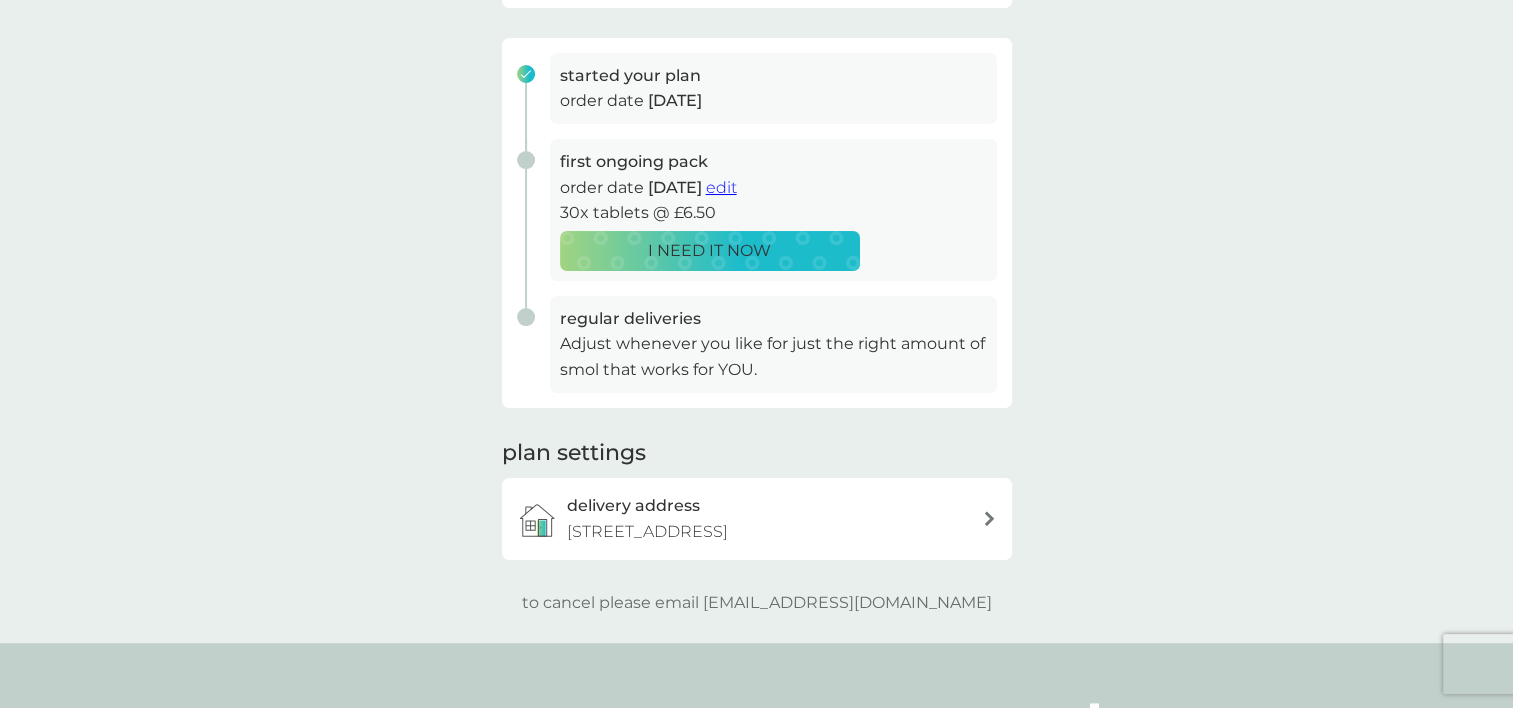 click on "delivery address 50 Barn Avenue,  Aldershot, GU12 4DF" at bounding box center [757, 518] 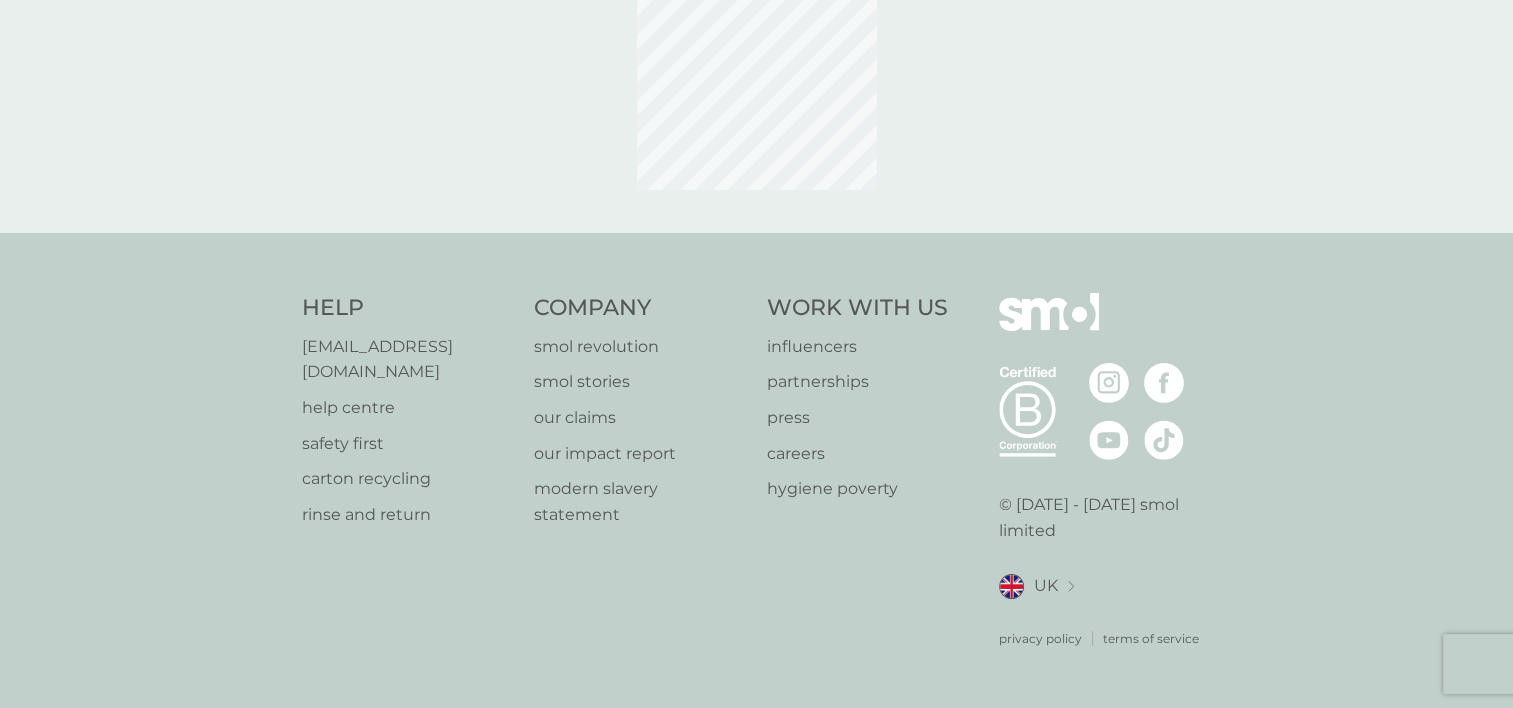 scroll, scrollTop: 0, scrollLeft: 0, axis: both 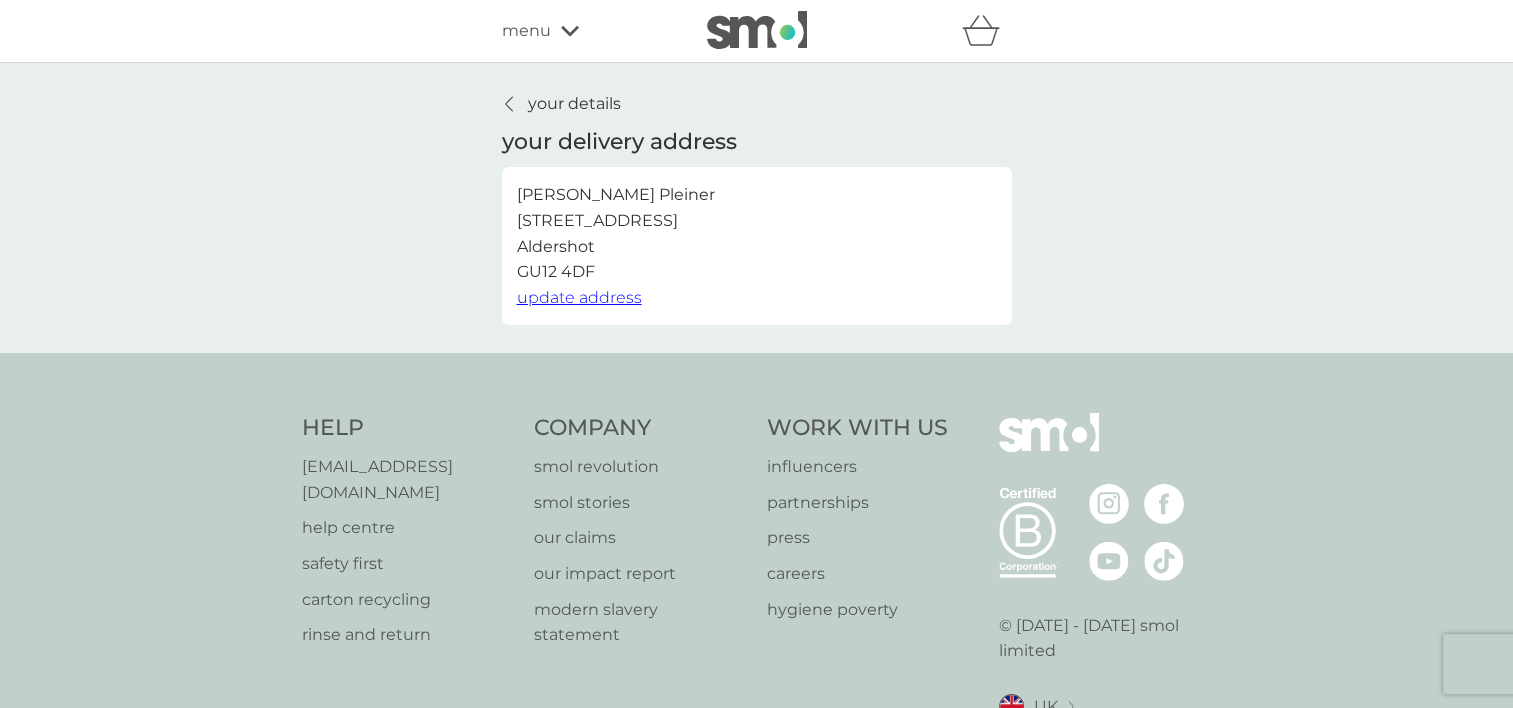 click on "your details" at bounding box center [574, 104] 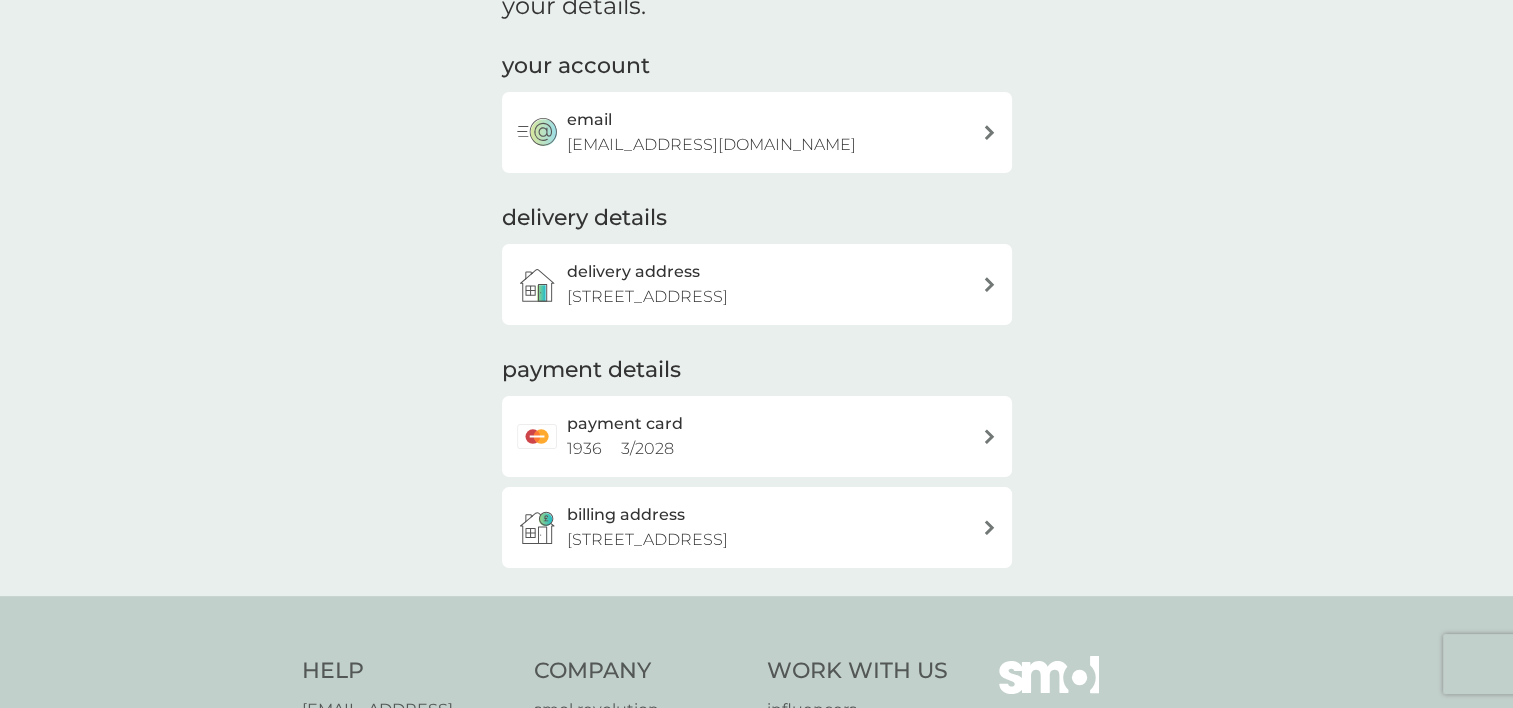 scroll, scrollTop: 103, scrollLeft: 0, axis: vertical 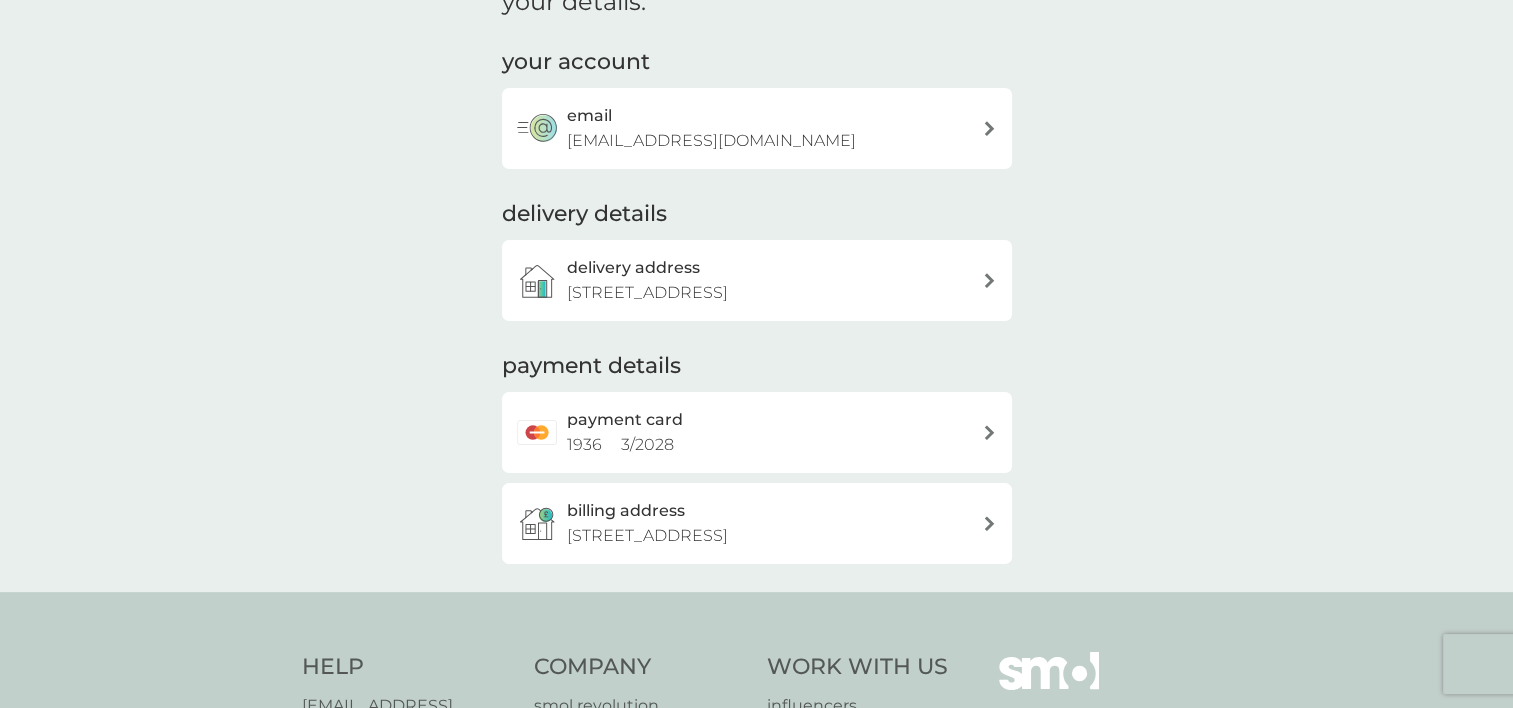 click on "payment card" at bounding box center [625, 420] 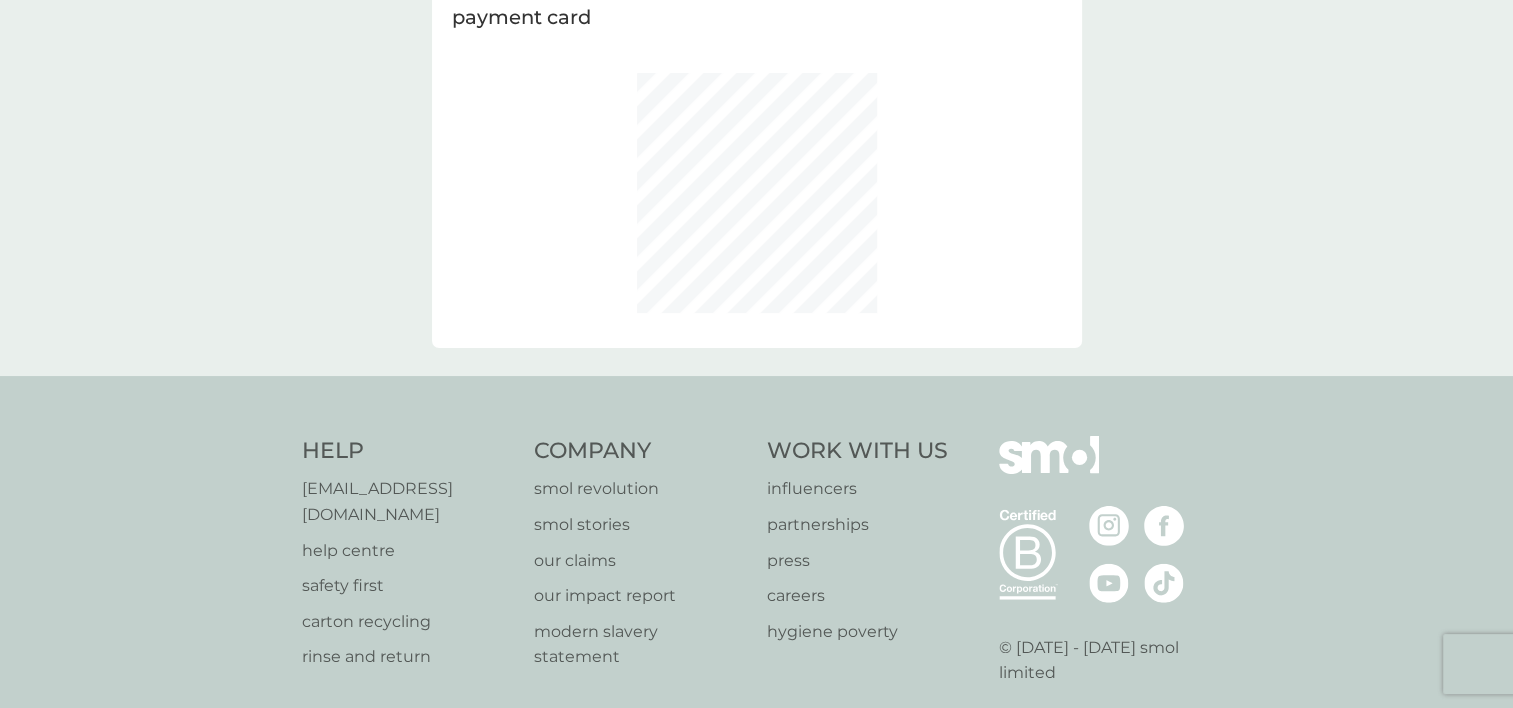 scroll, scrollTop: 0, scrollLeft: 0, axis: both 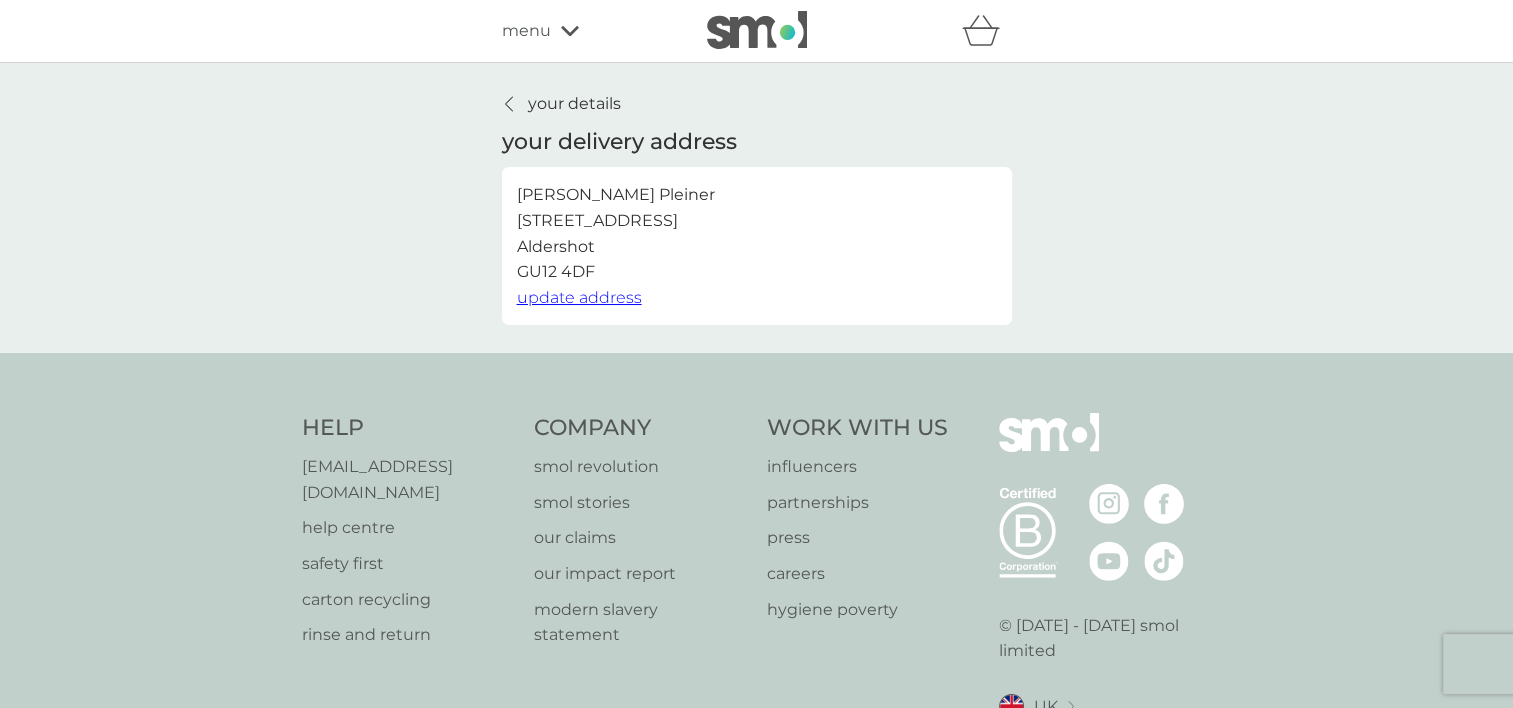 click on "your details your delivery address Erika   Pleiner 50 Barn Avenue Aldershot GU12 4DF update address" at bounding box center (756, 208) 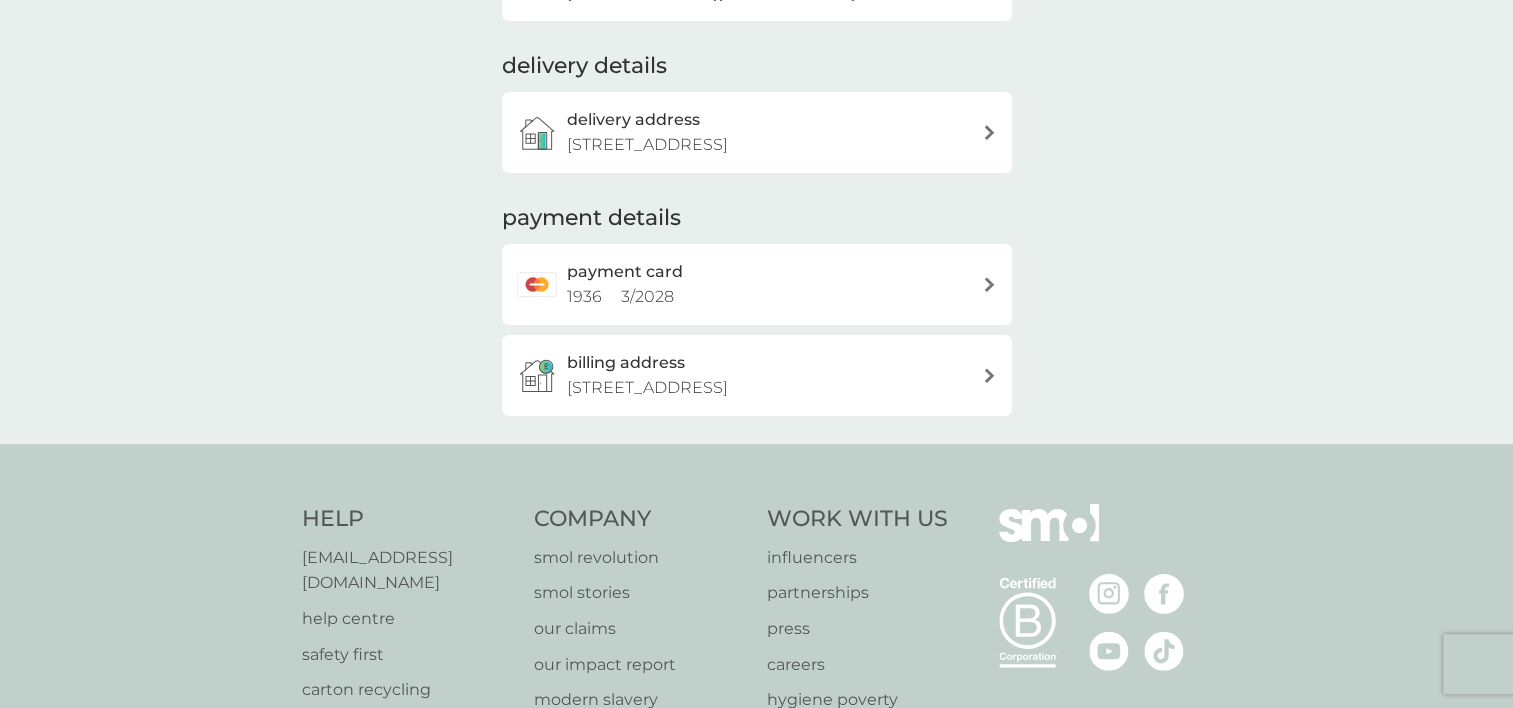 scroll, scrollTop: 0, scrollLeft: 0, axis: both 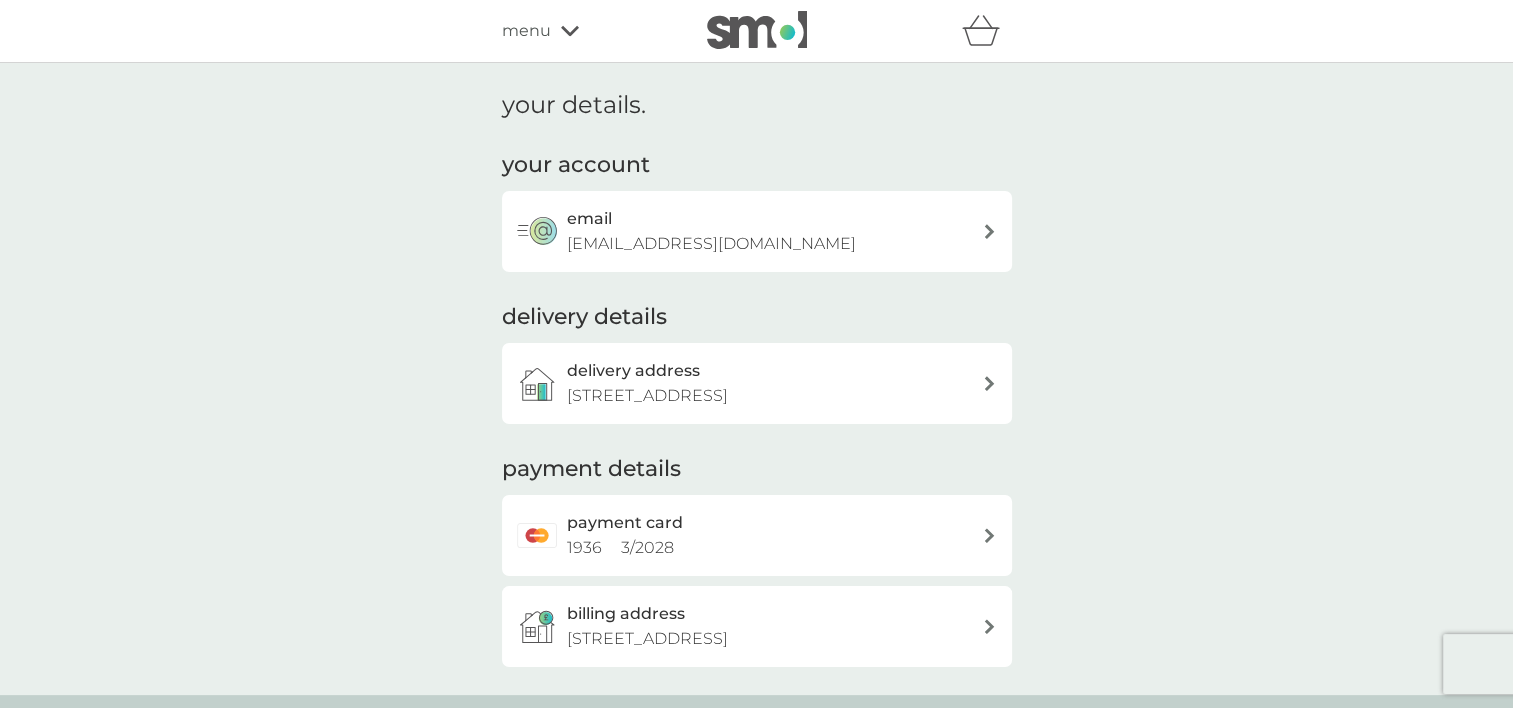 click on "email exa_pec@yahoo.com" at bounding box center [767, 231] 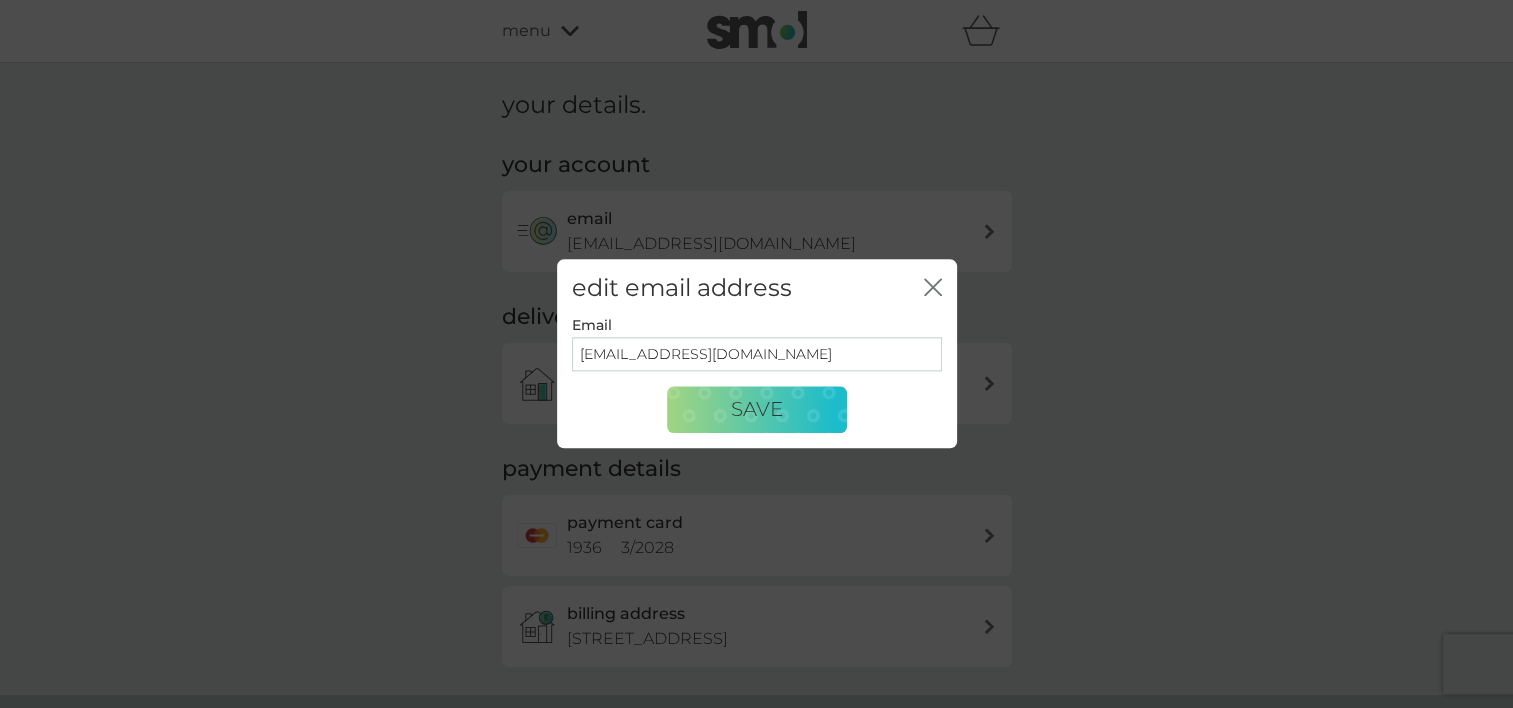 click on "close" 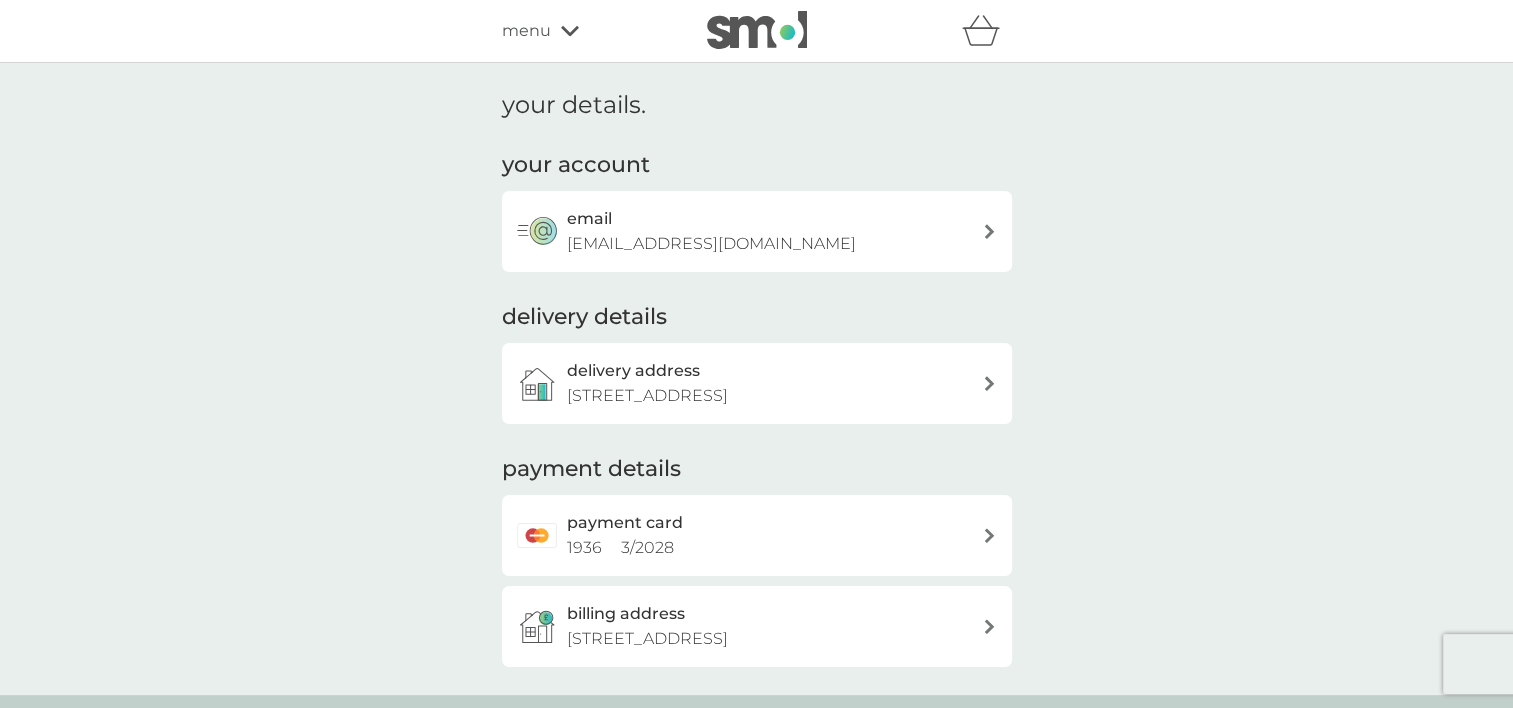 click on "menu" at bounding box center [526, 31] 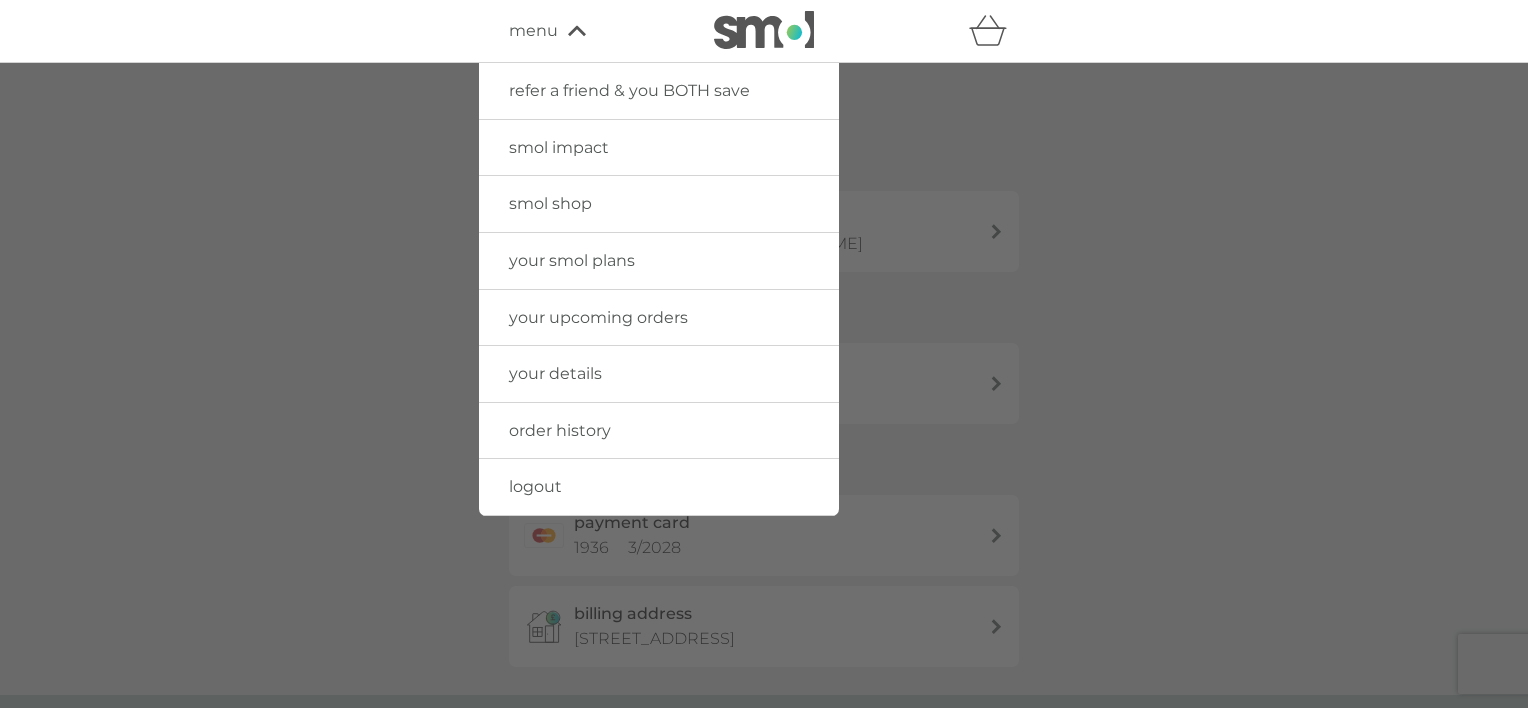 click on "order history" at bounding box center [560, 430] 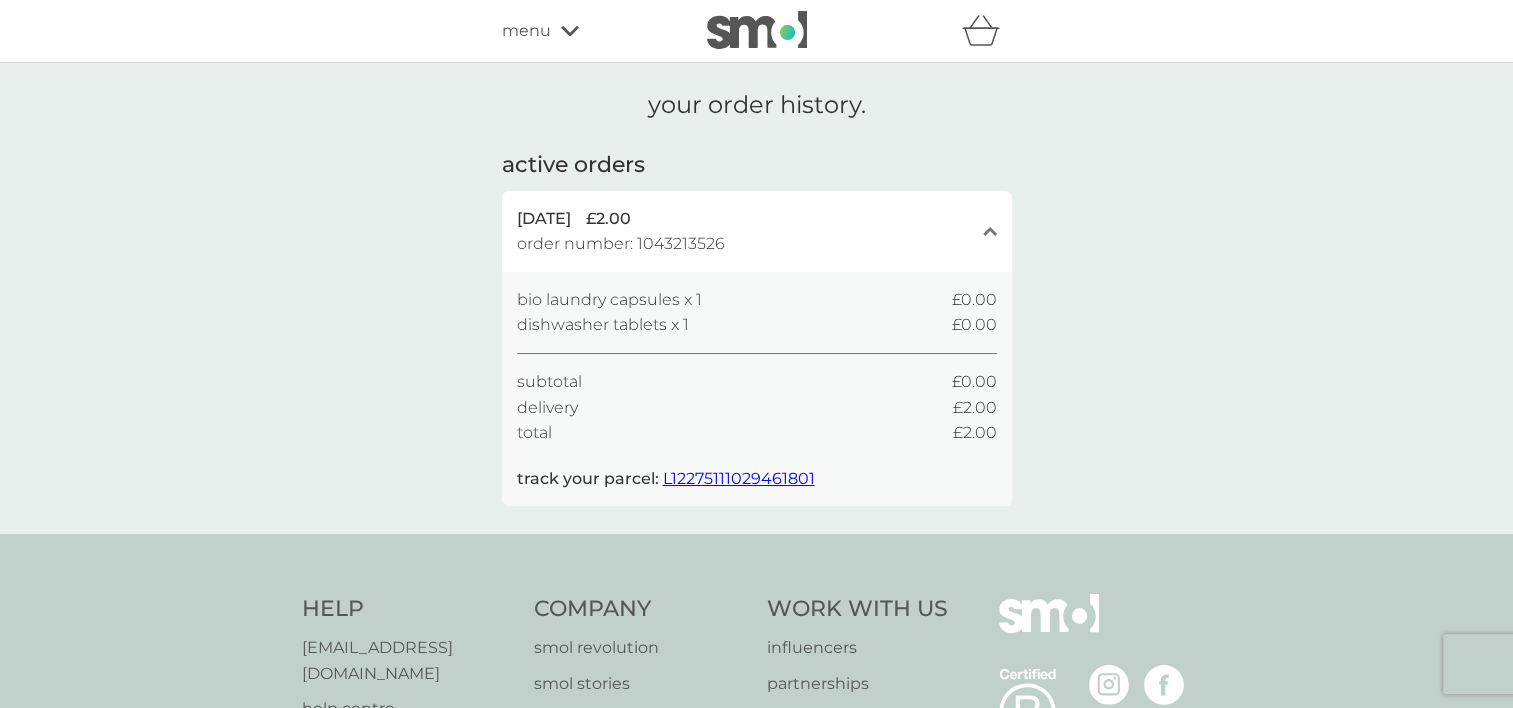 click 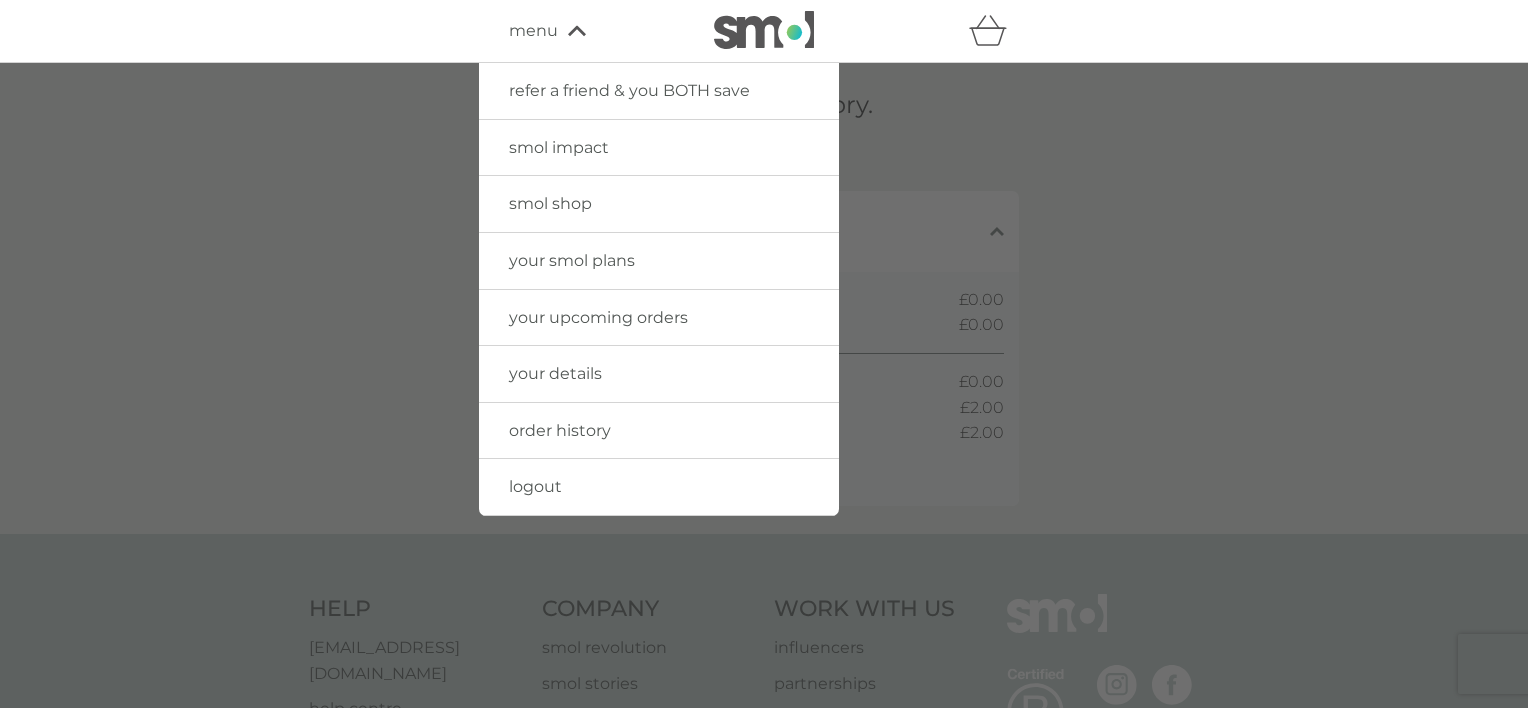 click on "your upcoming orders" at bounding box center [598, 317] 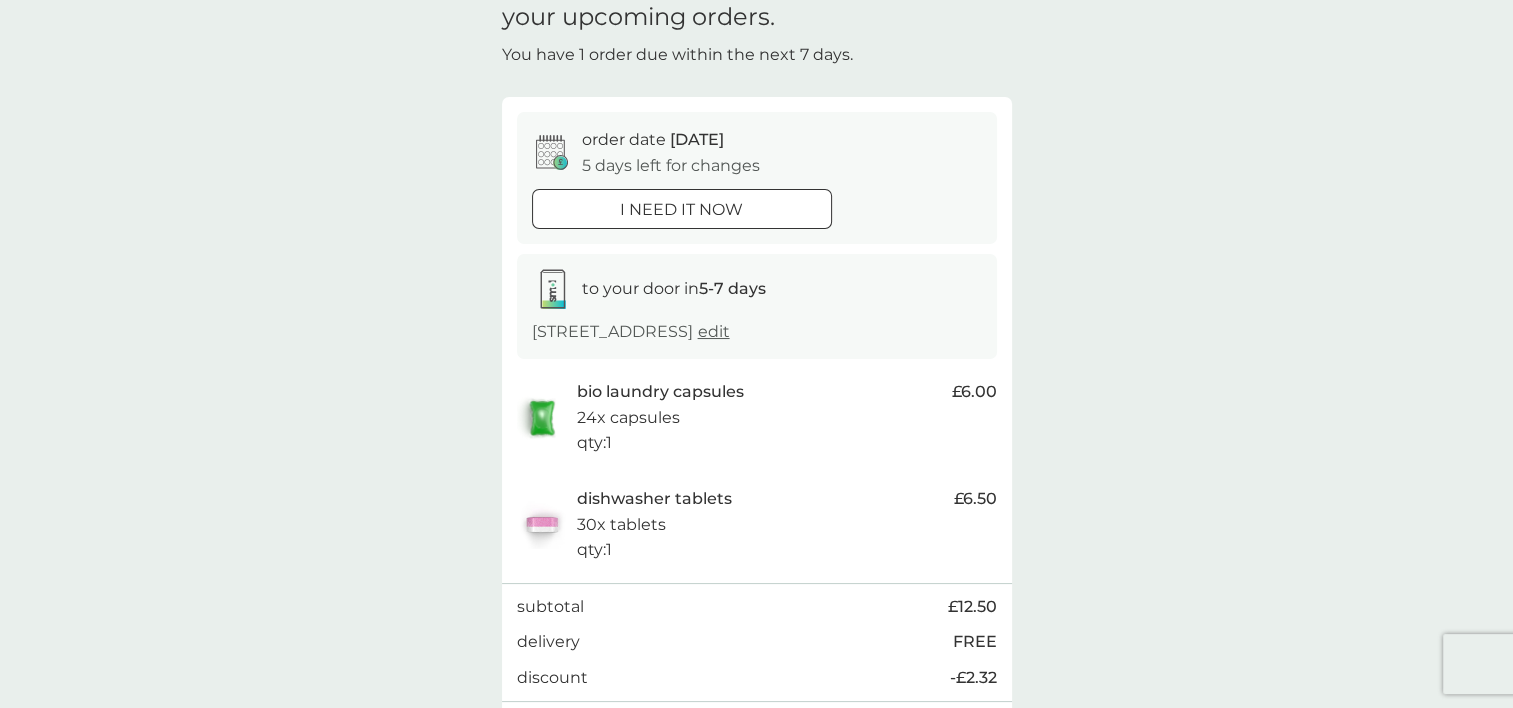 scroll, scrollTop: 82, scrollLeft: 0, axis: vertical 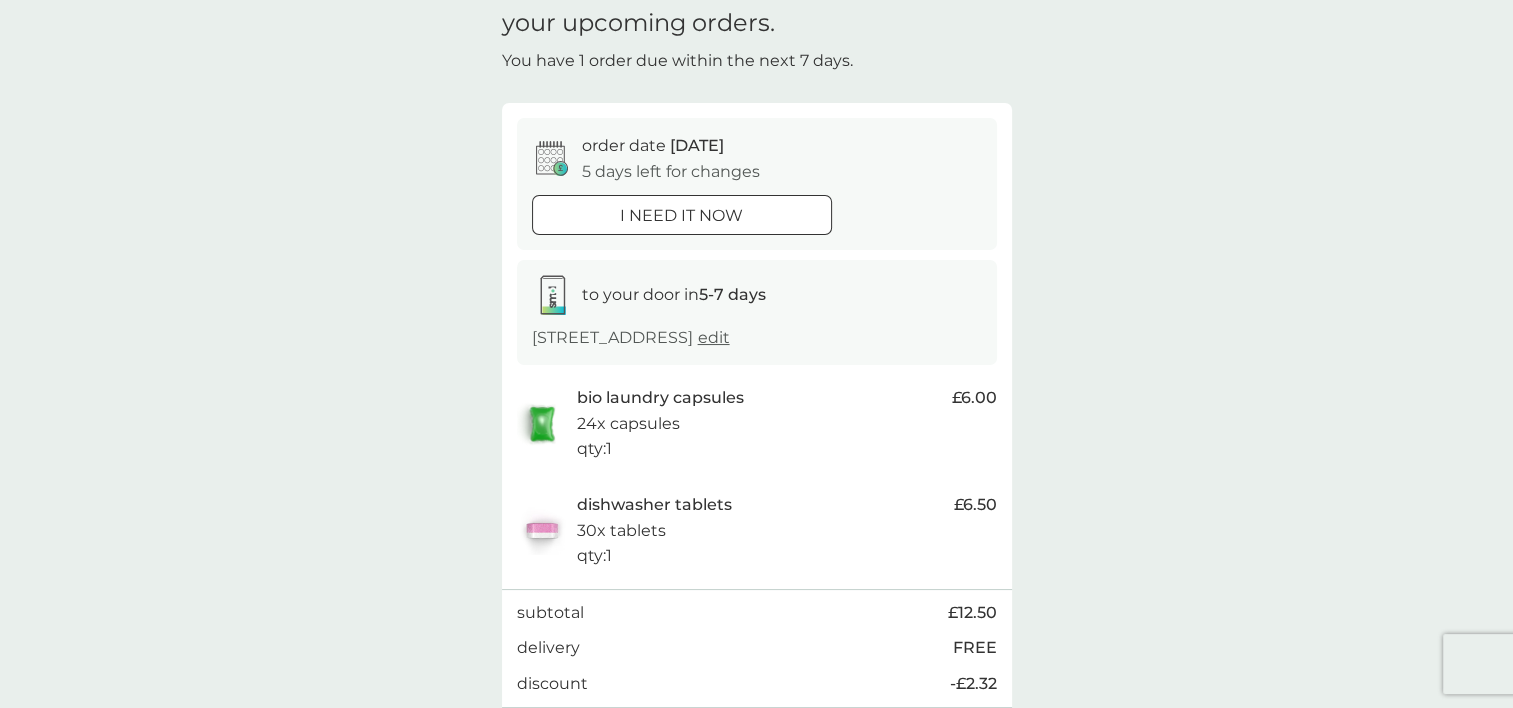 click on "edit" at bounding box center (714, 337) 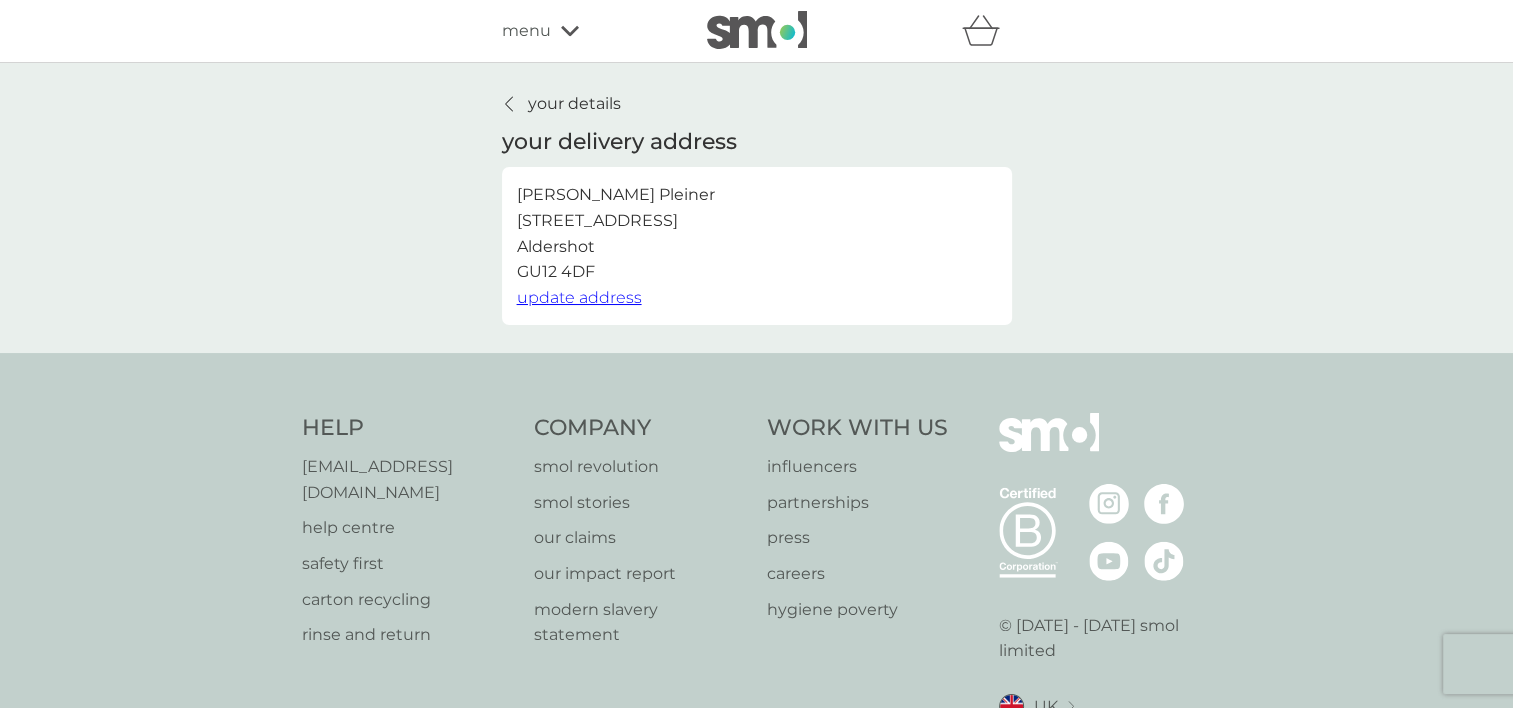 click on "your details" at bounding box center [574, 104] 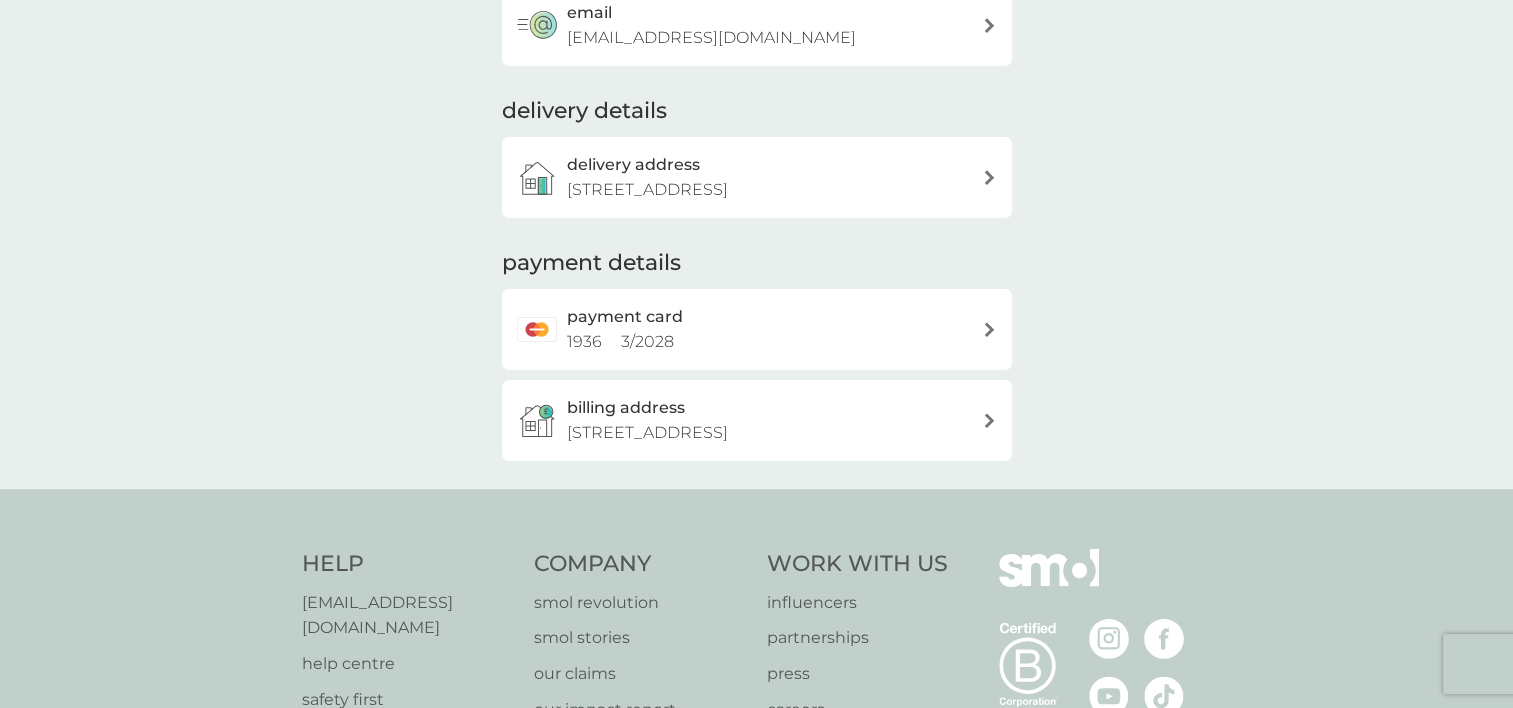 scroll, scrollTop: 0, scrollLeft: 0, axis: both 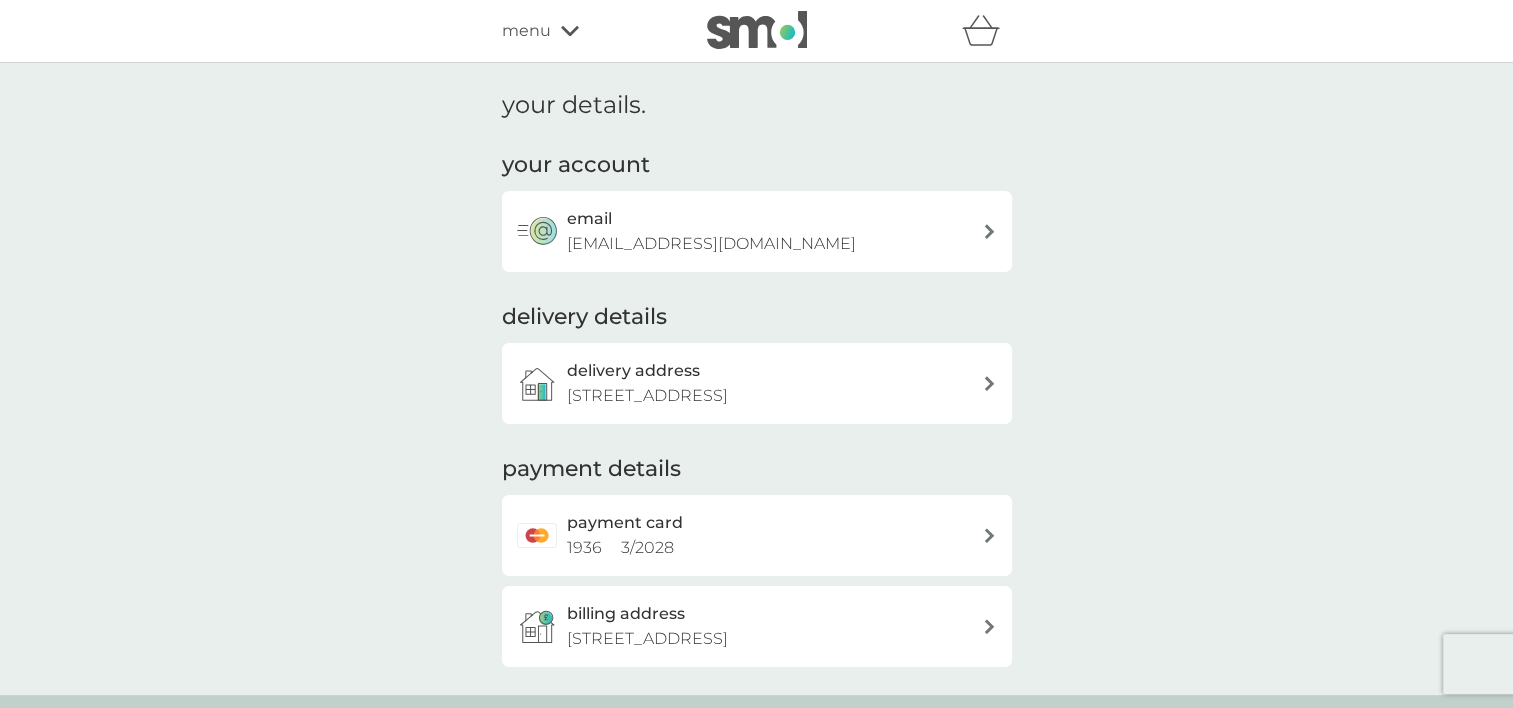 click on "menu" at bounding box center (587, 31) 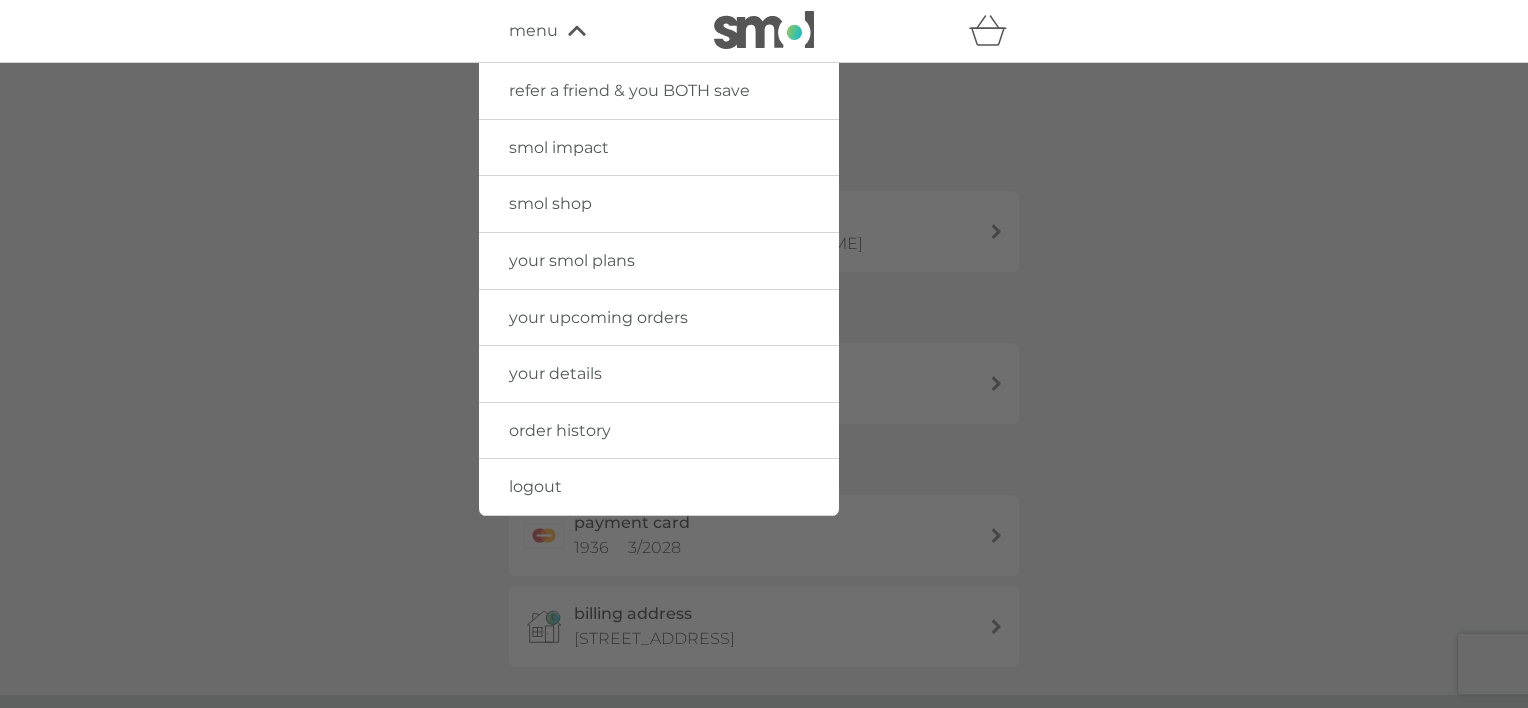 click on "your upcoming orders" at bounding box center [598, 317] 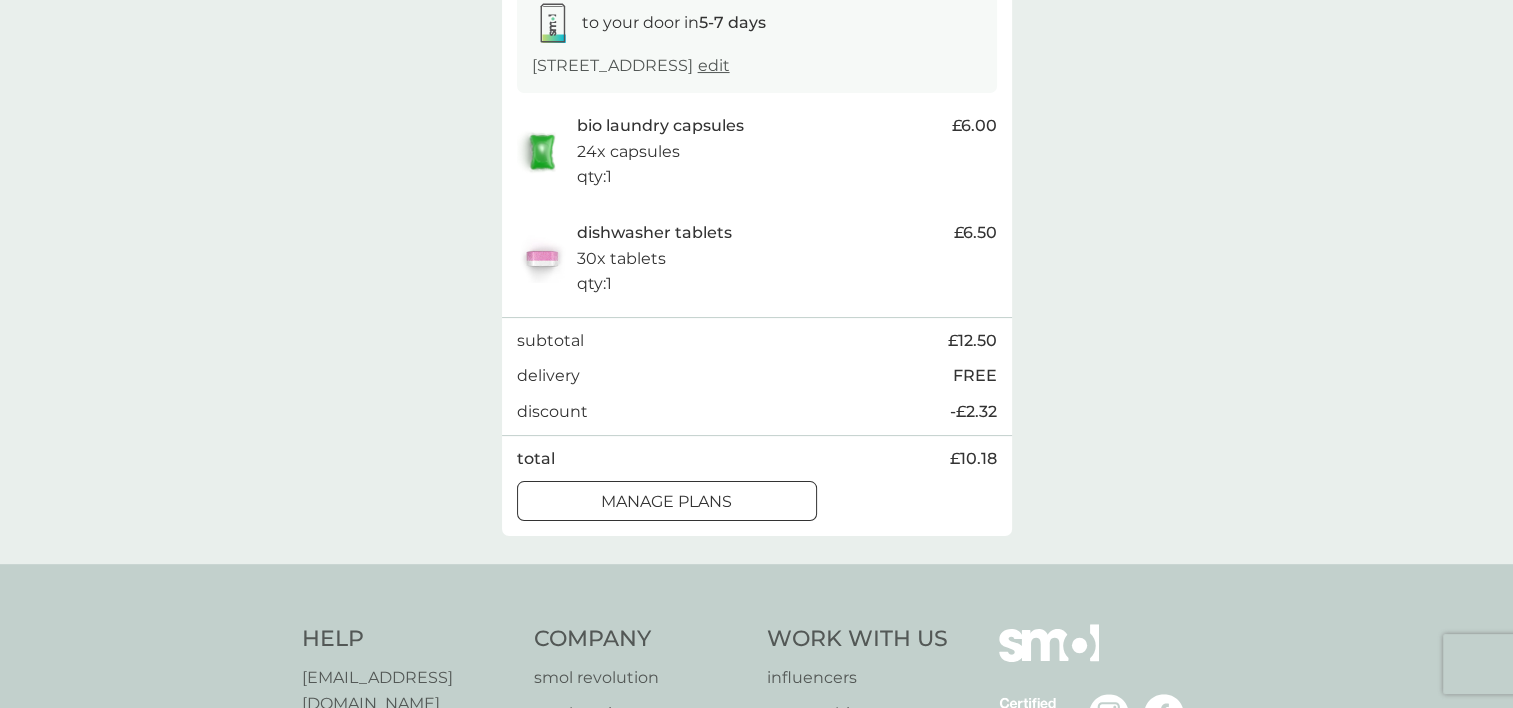 scroll, scrollTop: 355, scrollLeft: 0, axis: vertical 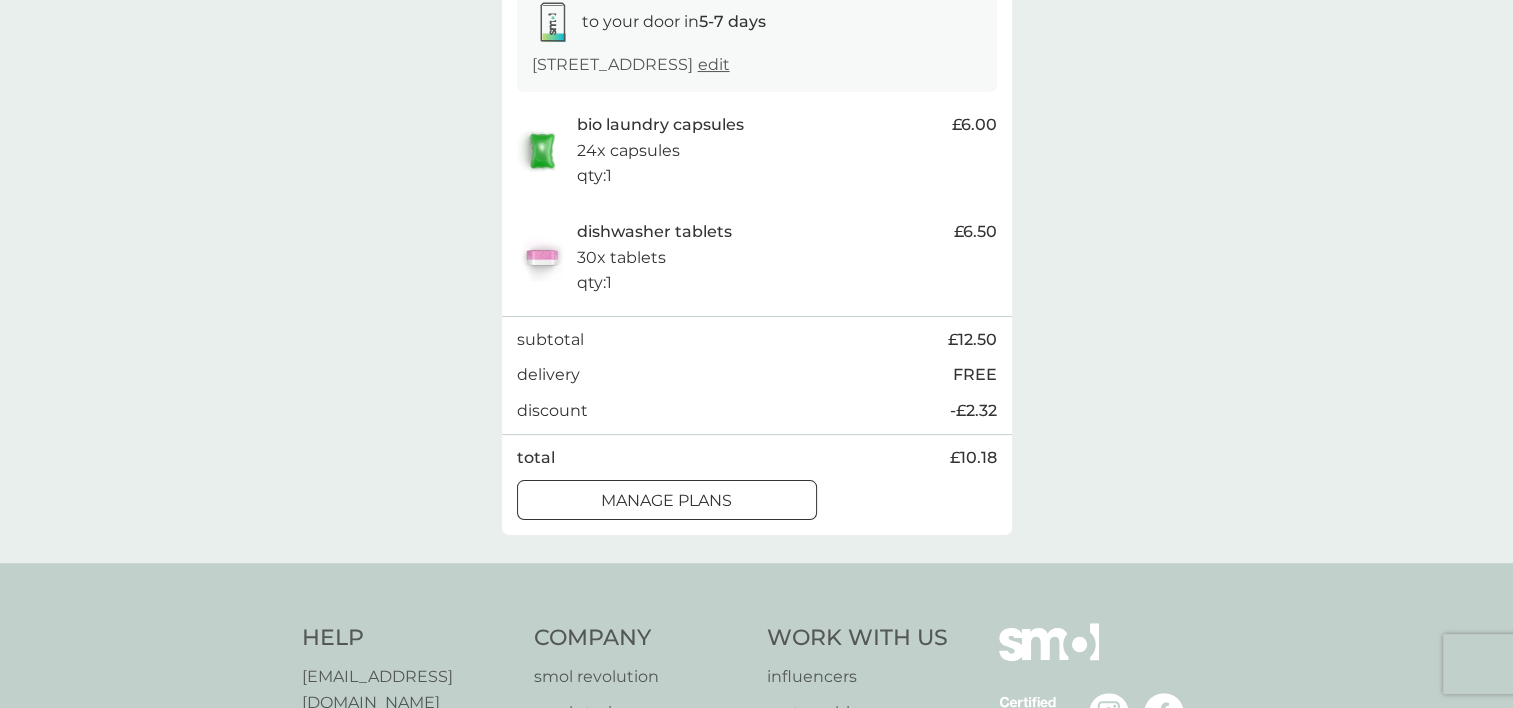 click on "manage plans" at bounding box center [667, 501] 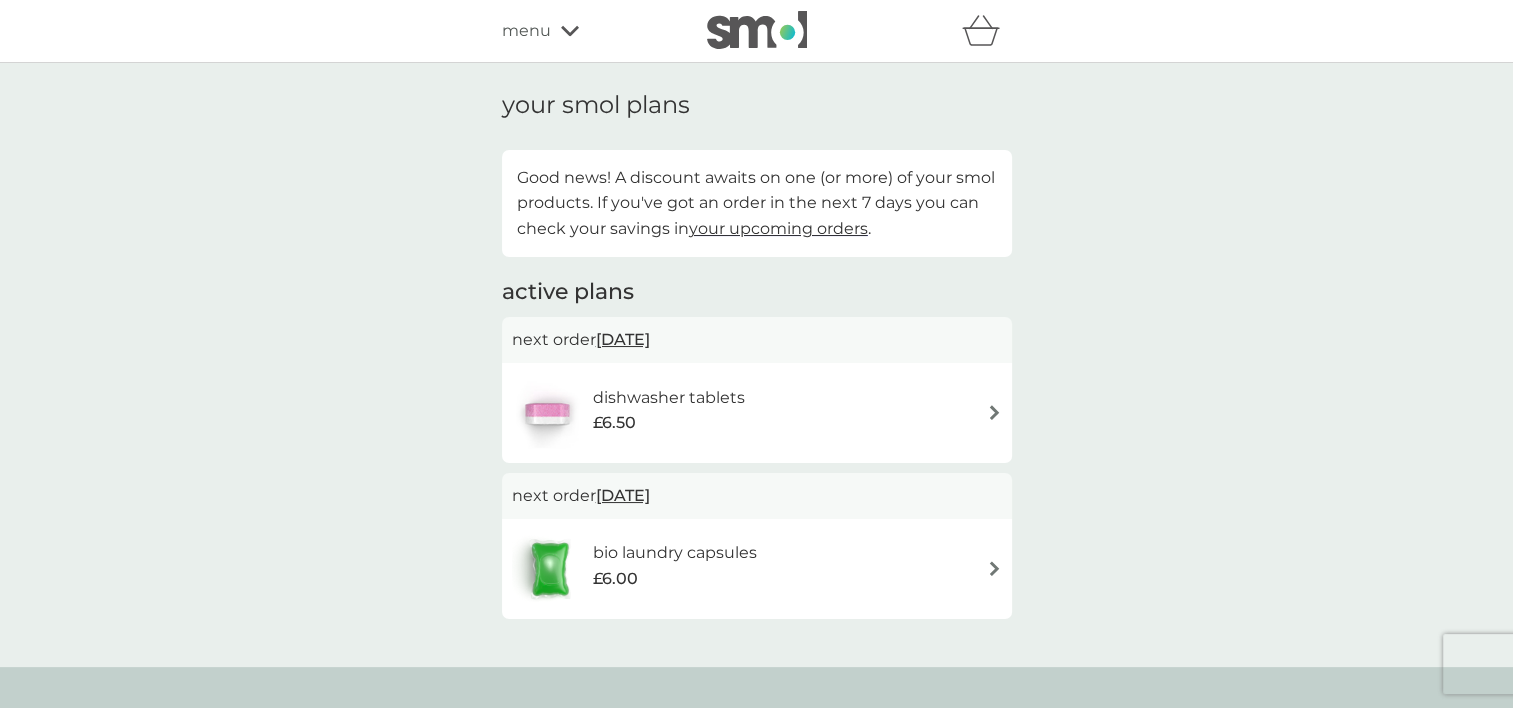 click on "bio laundry capsules" at bounding box center (675, 553) 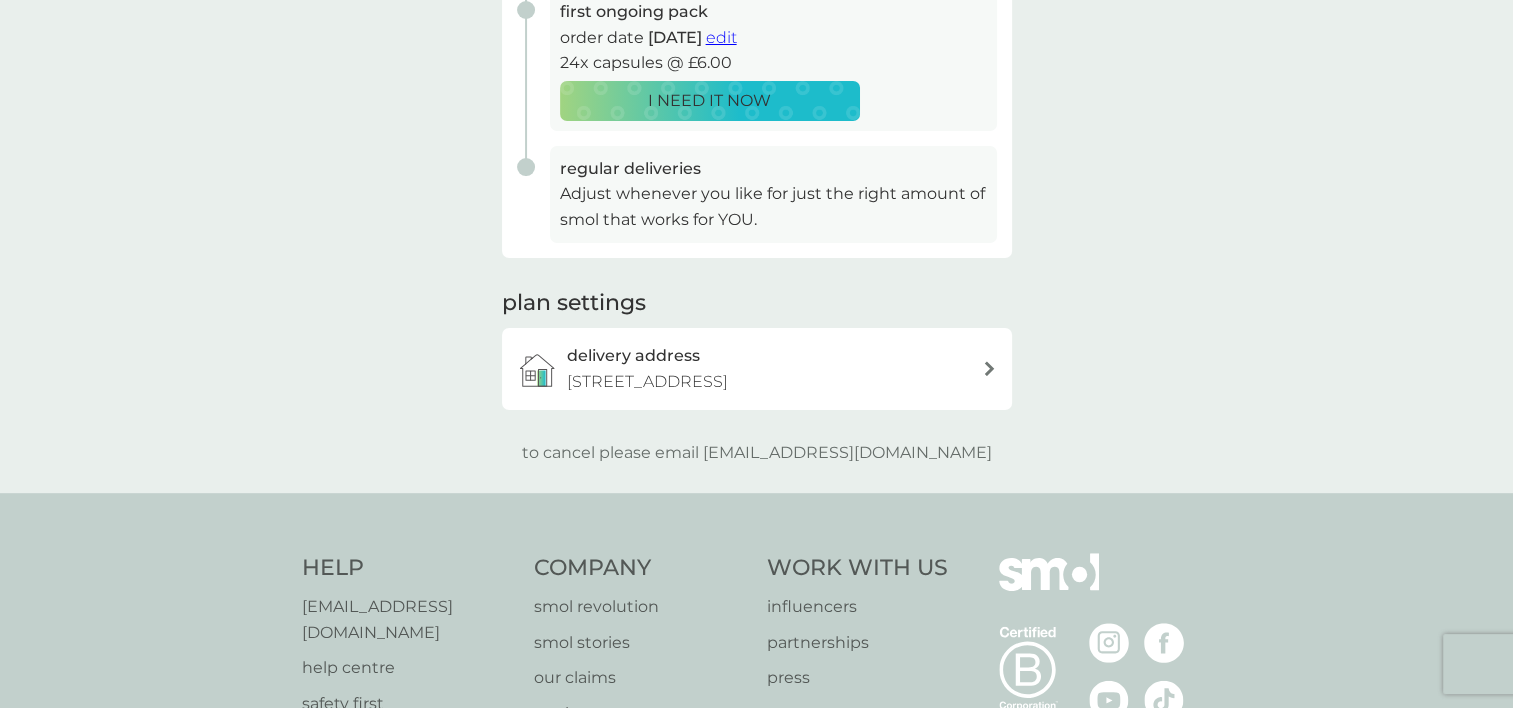 scroll, scrollTop: 431, scrollLeft: 0, axis: vertical 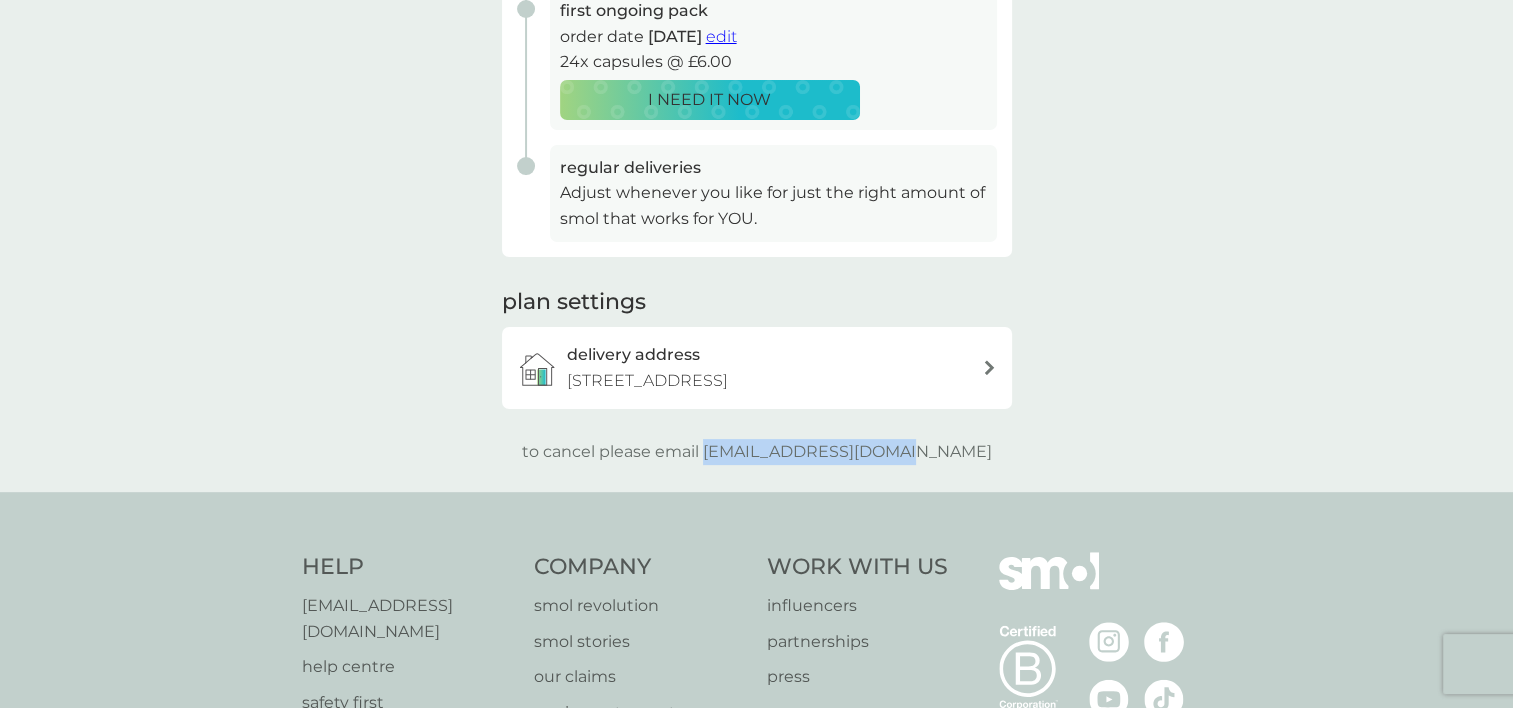drag, startPoint x: 952, startPoint y: 447, endPoint x: 747, endPoint y: 447, distance: 205 